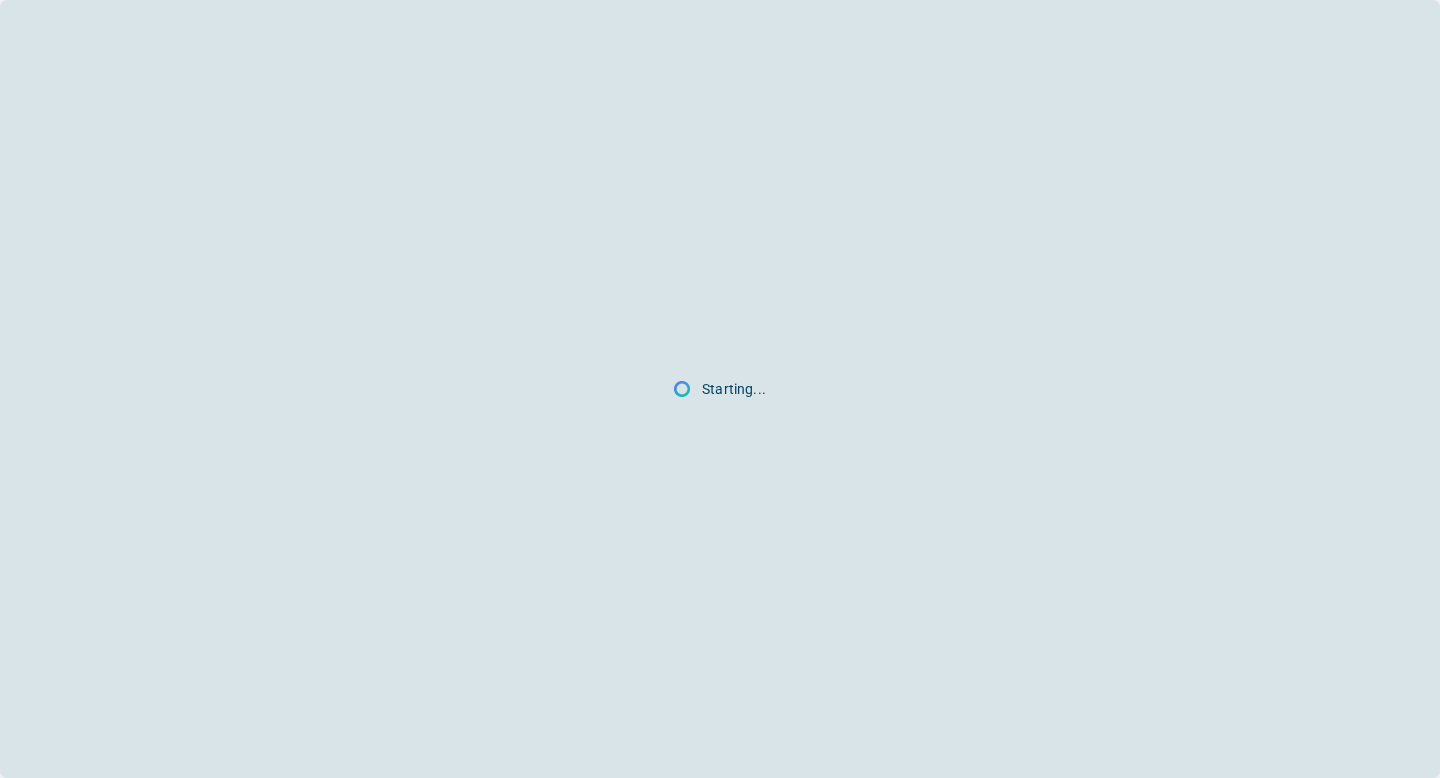 scroll, scrollTop: 0, scrollLeft: 0, axis: both 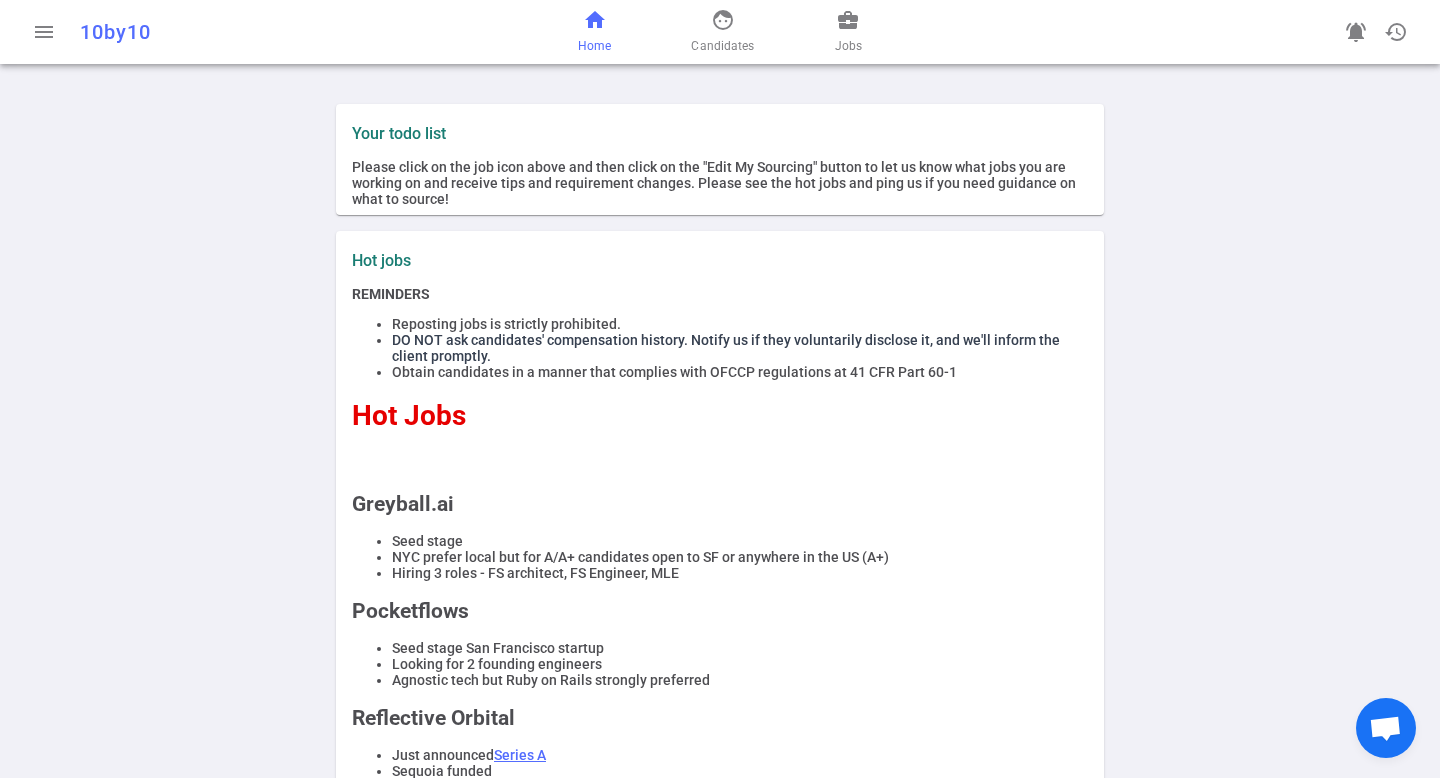 click on "home" at bounding box center [595, 20] 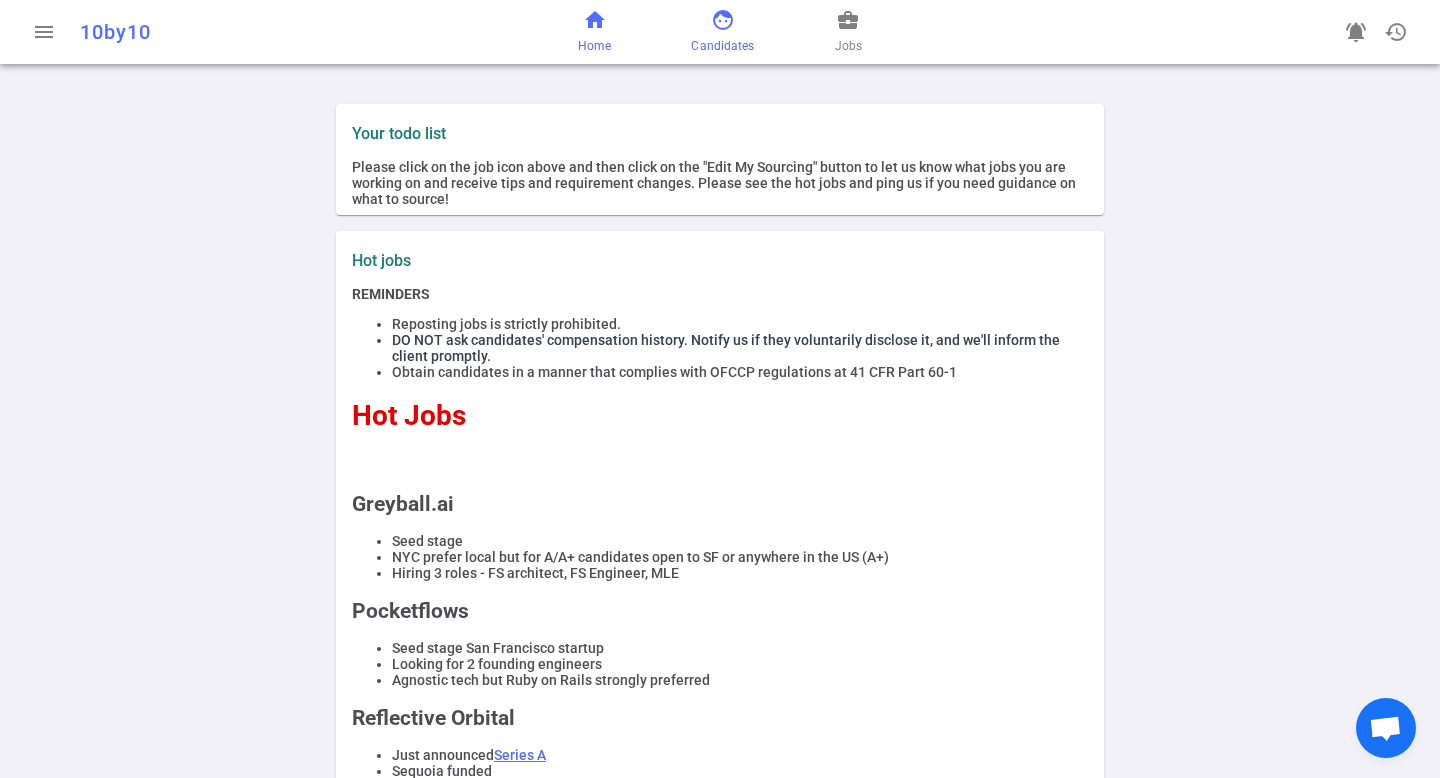 click on "face Candidates" at bounding box center (722, 32) 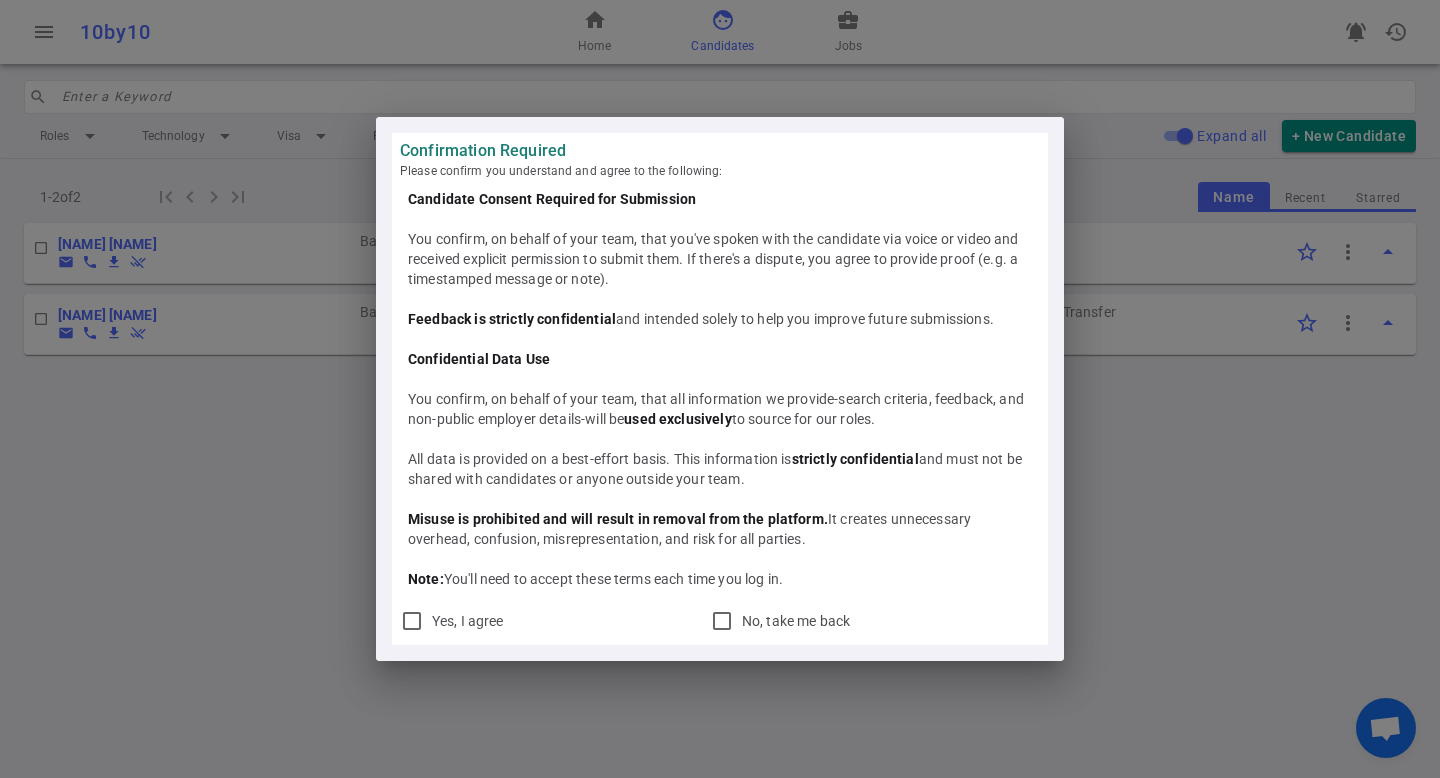 click on "Confirmation Required Please confirm you understand and agree to the following: Candidate Consent Required for Submission You confirm, on behalf of your team, that you've spoken with the candidate via voice or video and received explicit permission to submit them. If there's a dispute, you agree to provide proof (e.g. a timestamped message or note). Feedback is strictly confidential  and intended solely to help you improve future submissions. Confidential Data Use You confirm, on behalf of your team, that all information we provide-search criteria, feedback, and non-public employer details-will be  used exclusively  to source for our roles. All data is provided on a best-effort basis. This information is  strictly confidential  and must not be shared with candidates or anyone outside your team. Misuse is prohibited and will result in removal from the platform.  It creates unnecessary overhead, confusion, misrepresentation, and risk for all parties. Note: Yes, I agree No, take me back" at bounding box center [720, 389] 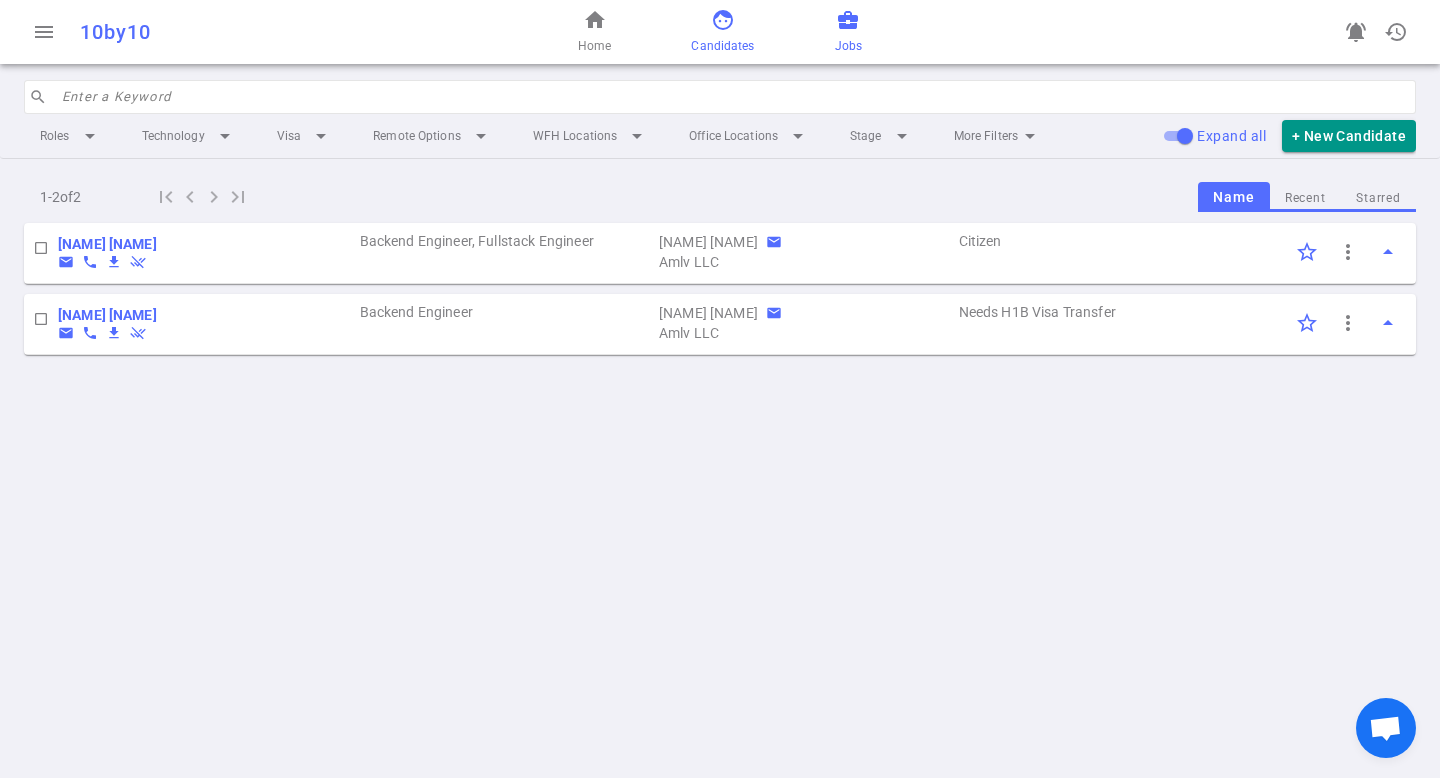 click on "Jobs" at bounding box center (848, 46) 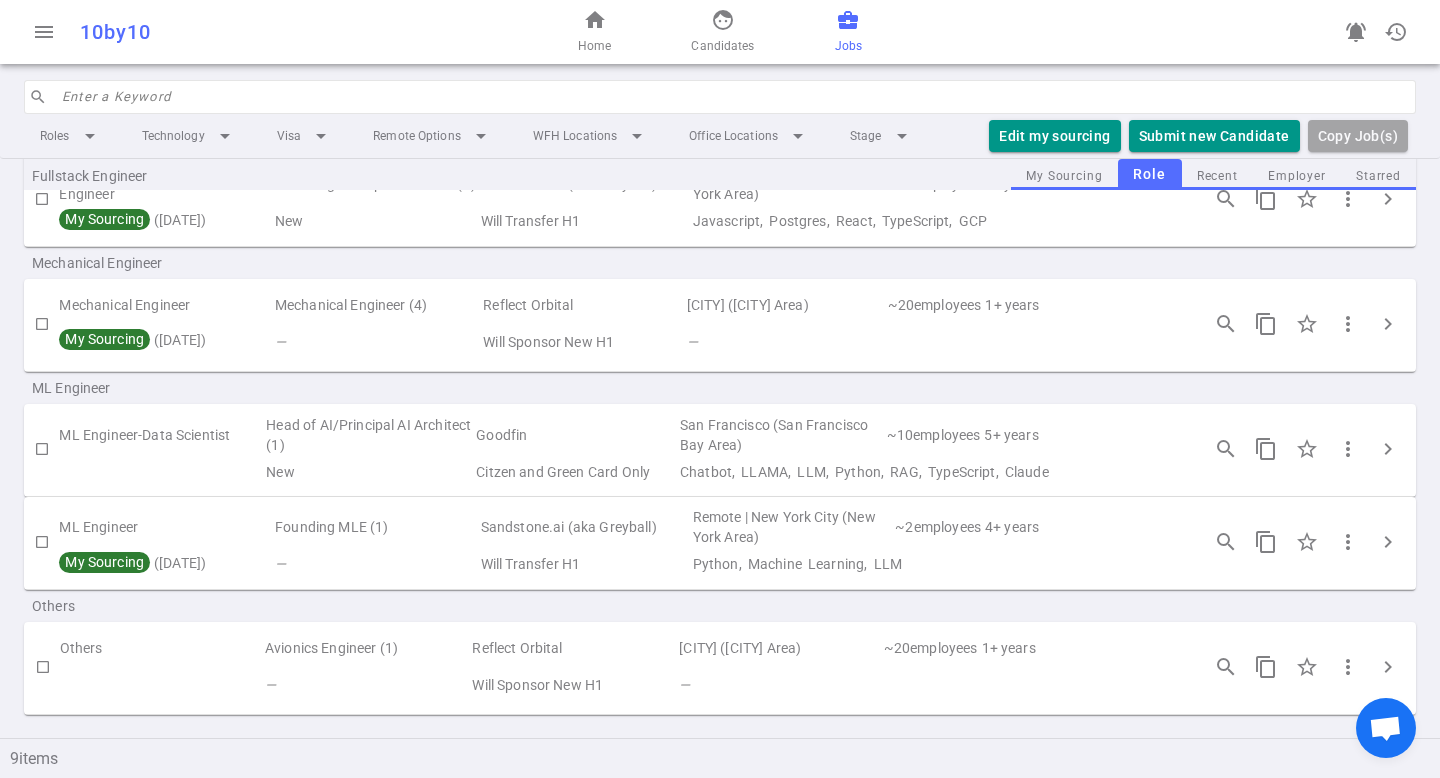 scroll, scrollTop: 0, scrollLeft: 0, axis: both 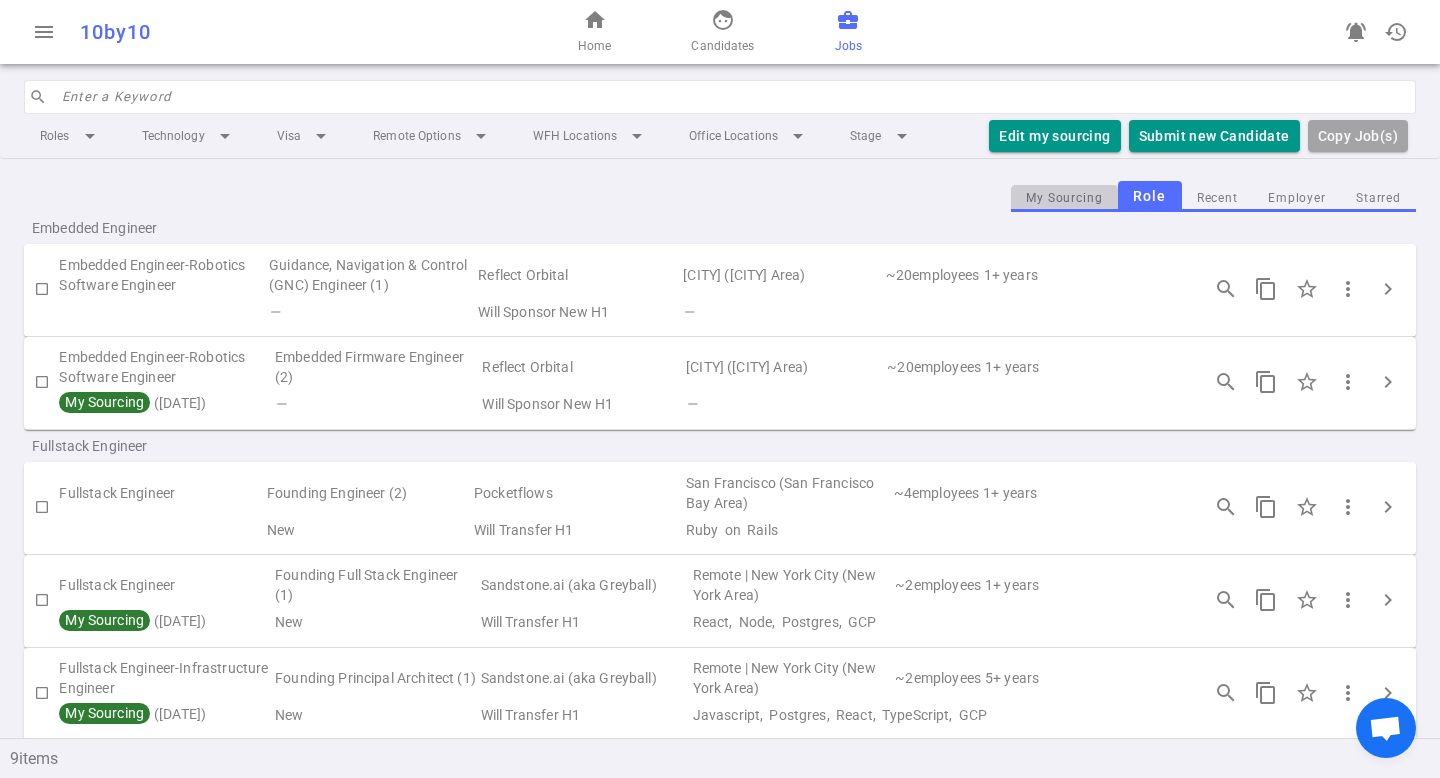 click on "My Sourcing" at bounding box center (1064, 198) 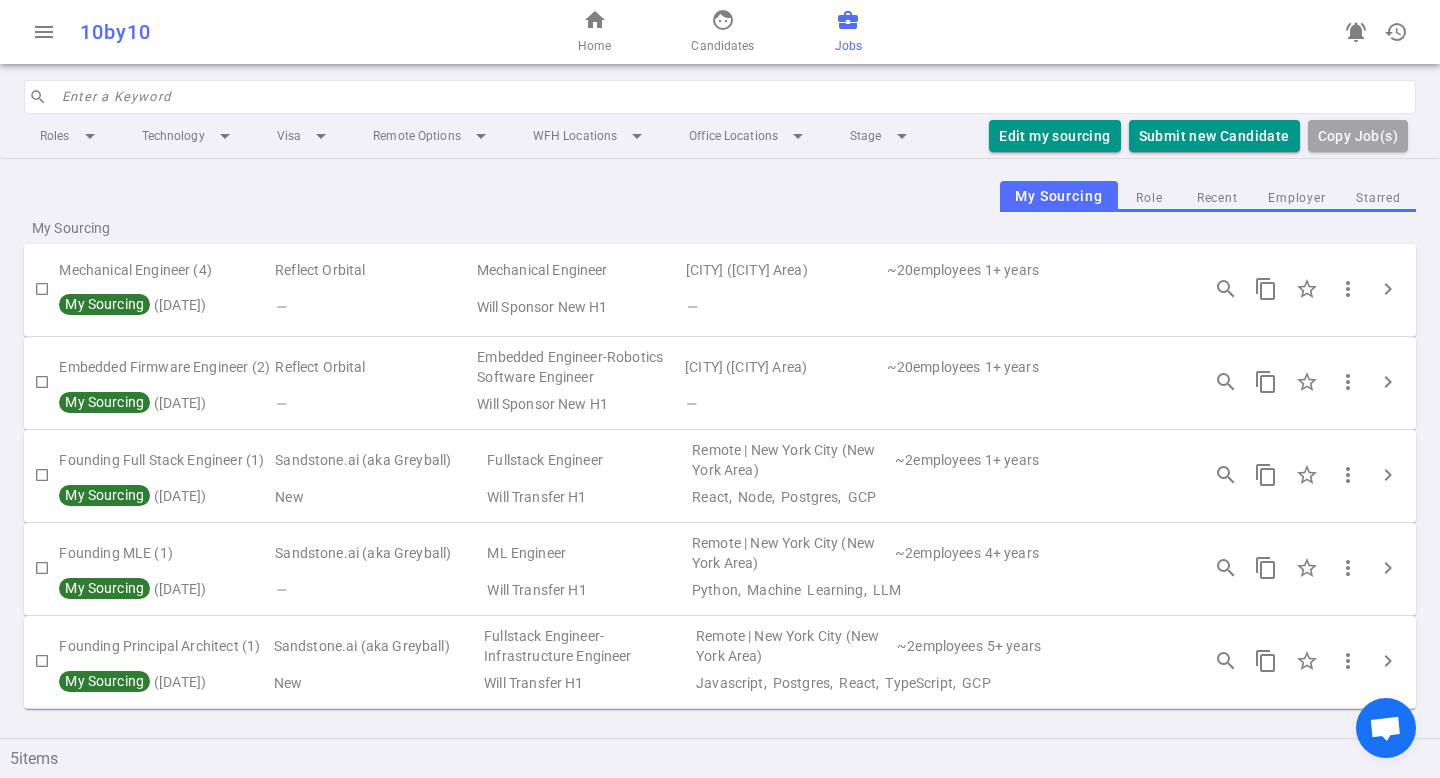 click on "Fullstack Engineer" at bounding box center [587, 461] 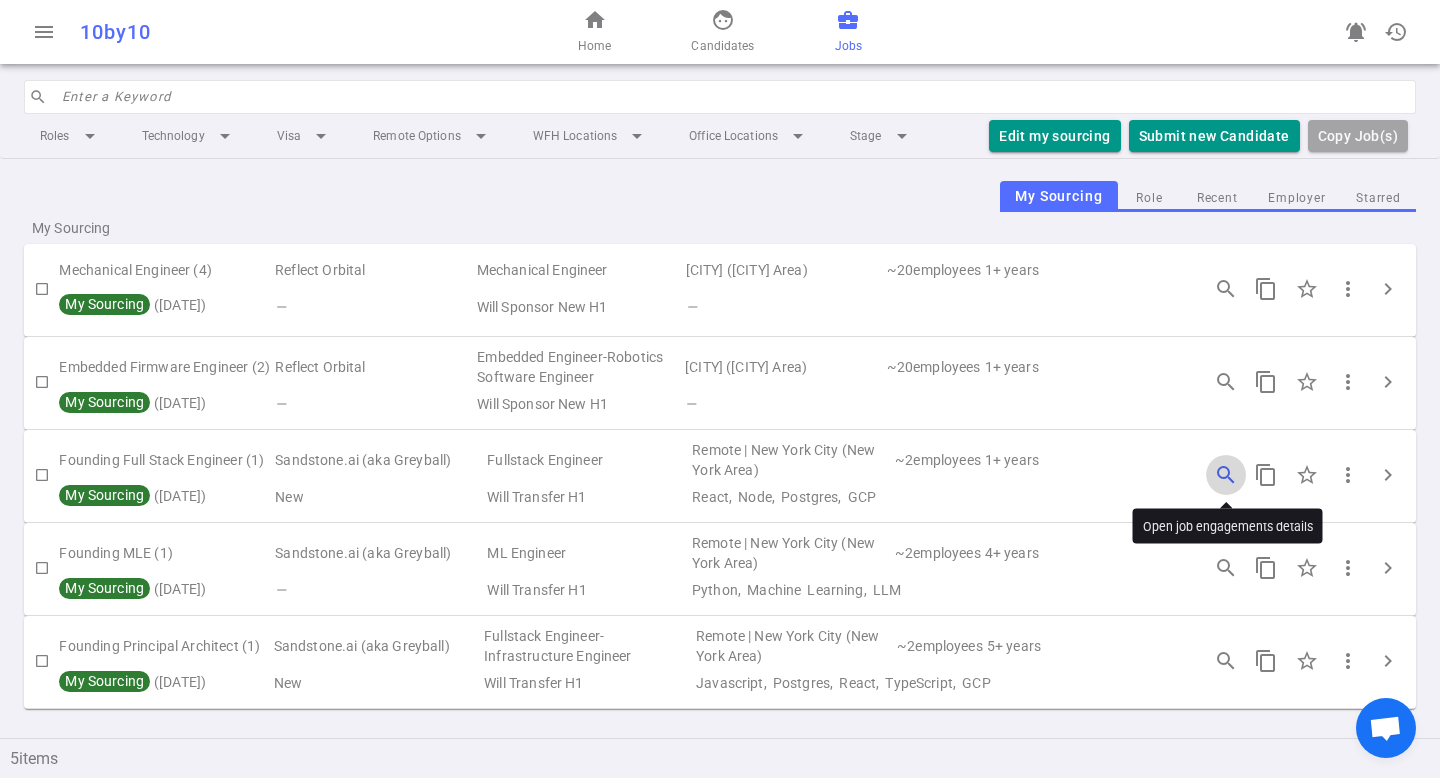 click on "search_insights" at bounding box center (1226, 475) 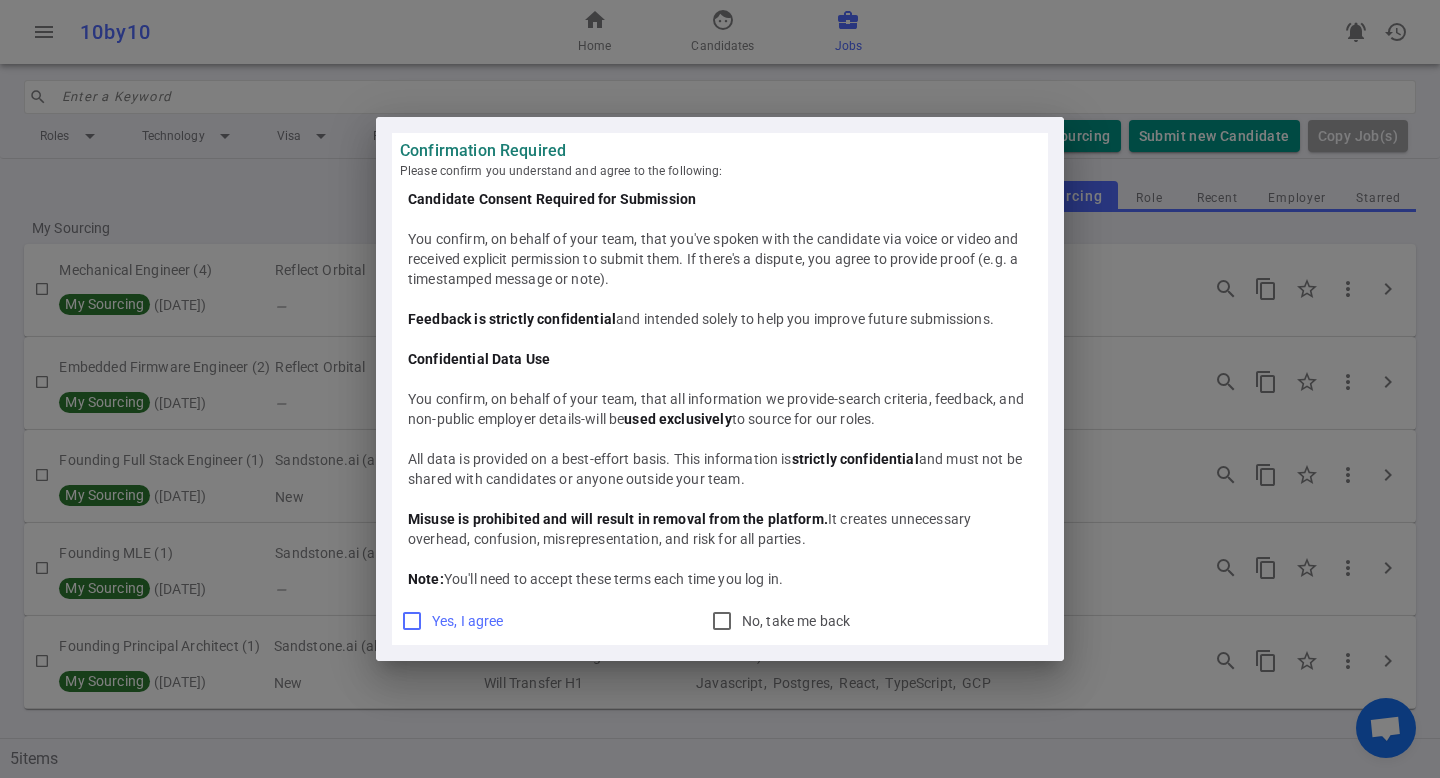 click on "Yes, I agree" at bounding box center (412, 621) 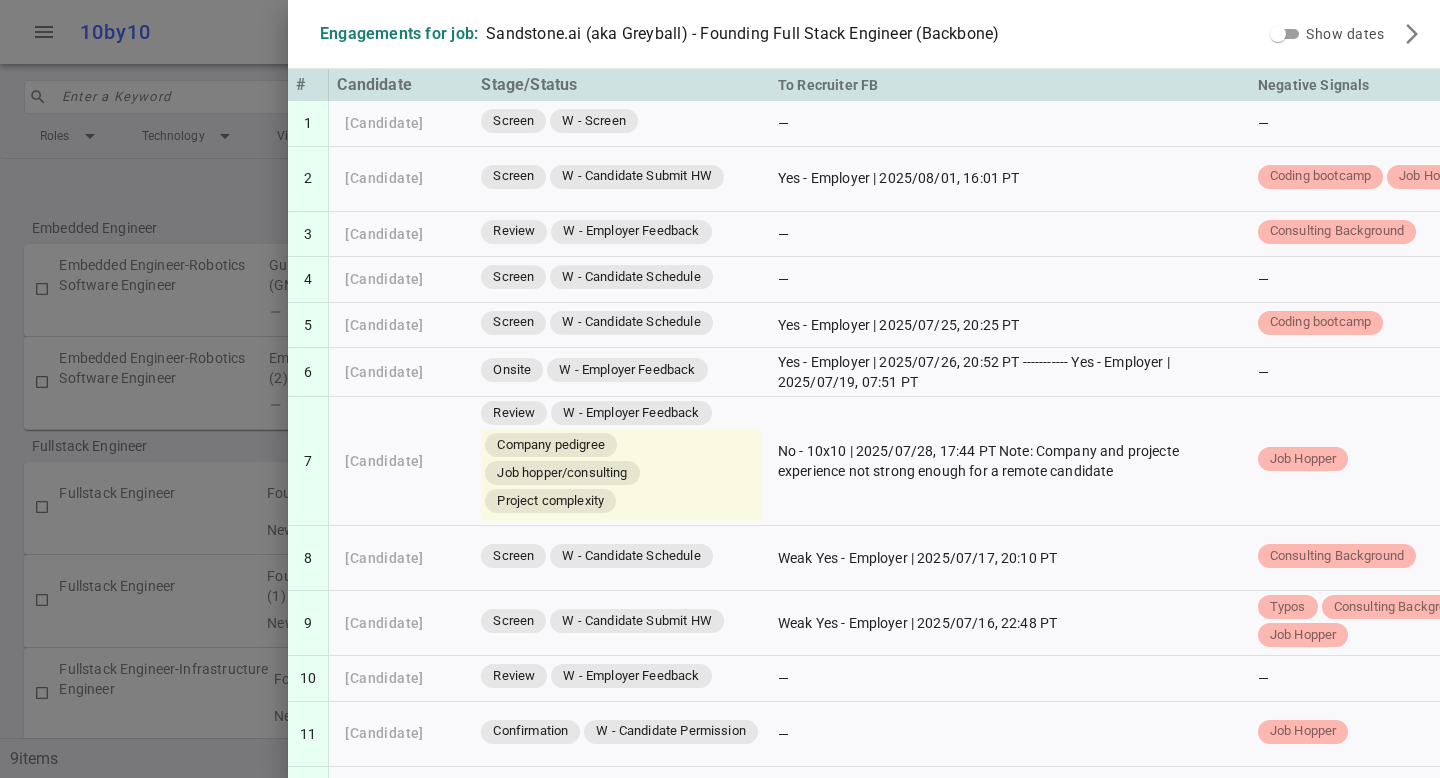 click at bounding box center (720, 389) 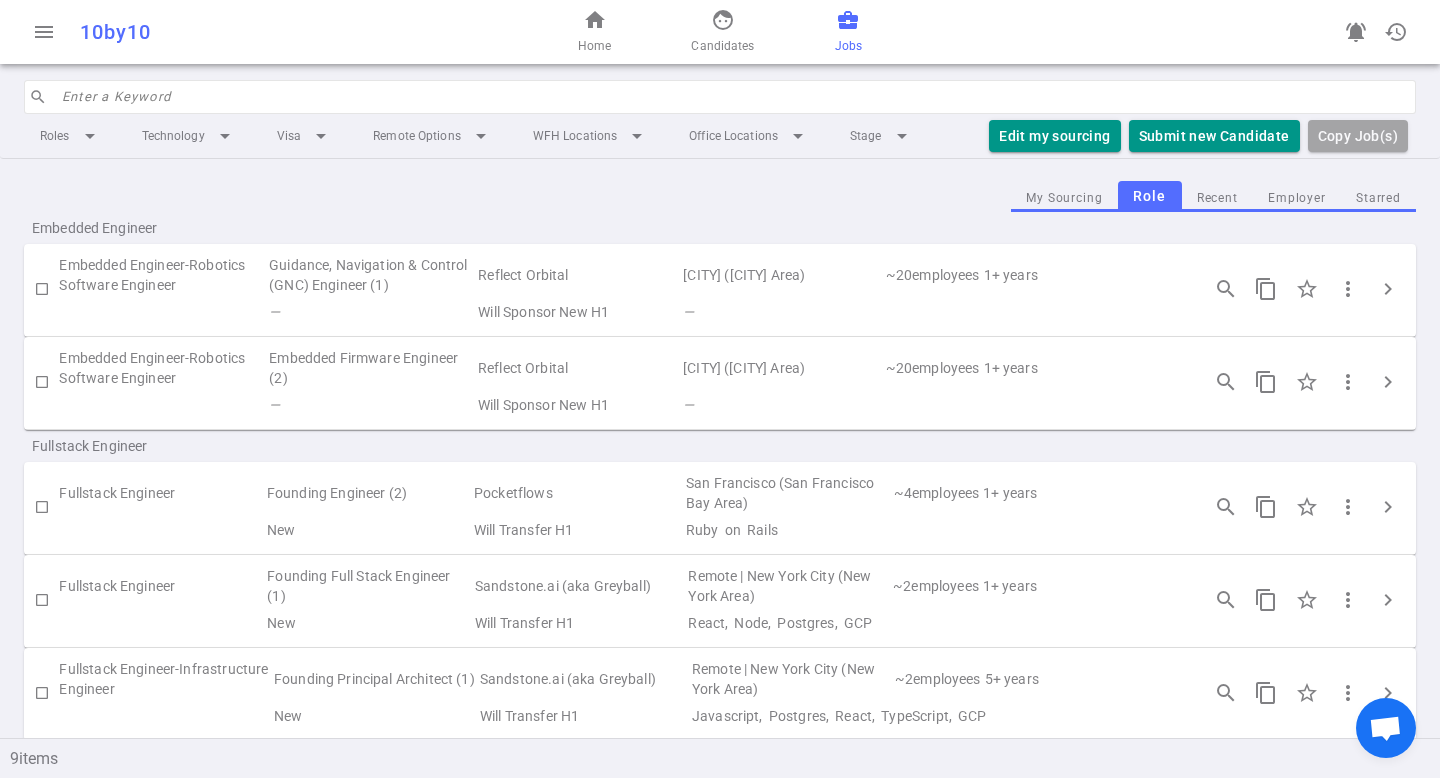 click on "Founding Full Stack Engineer (1)" at bounding box center (369, 586) 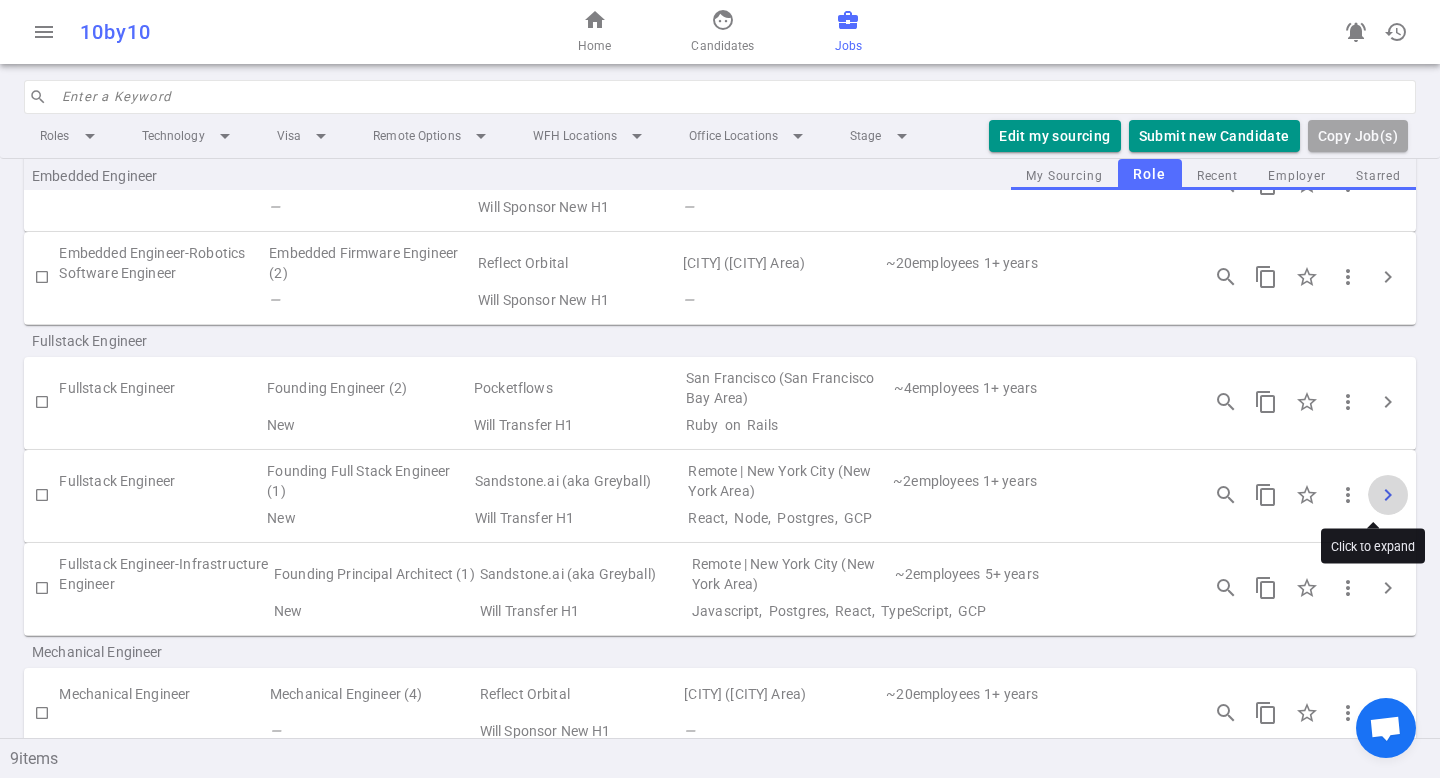 click on "chevron_right" at bounding box center [1388, 495] 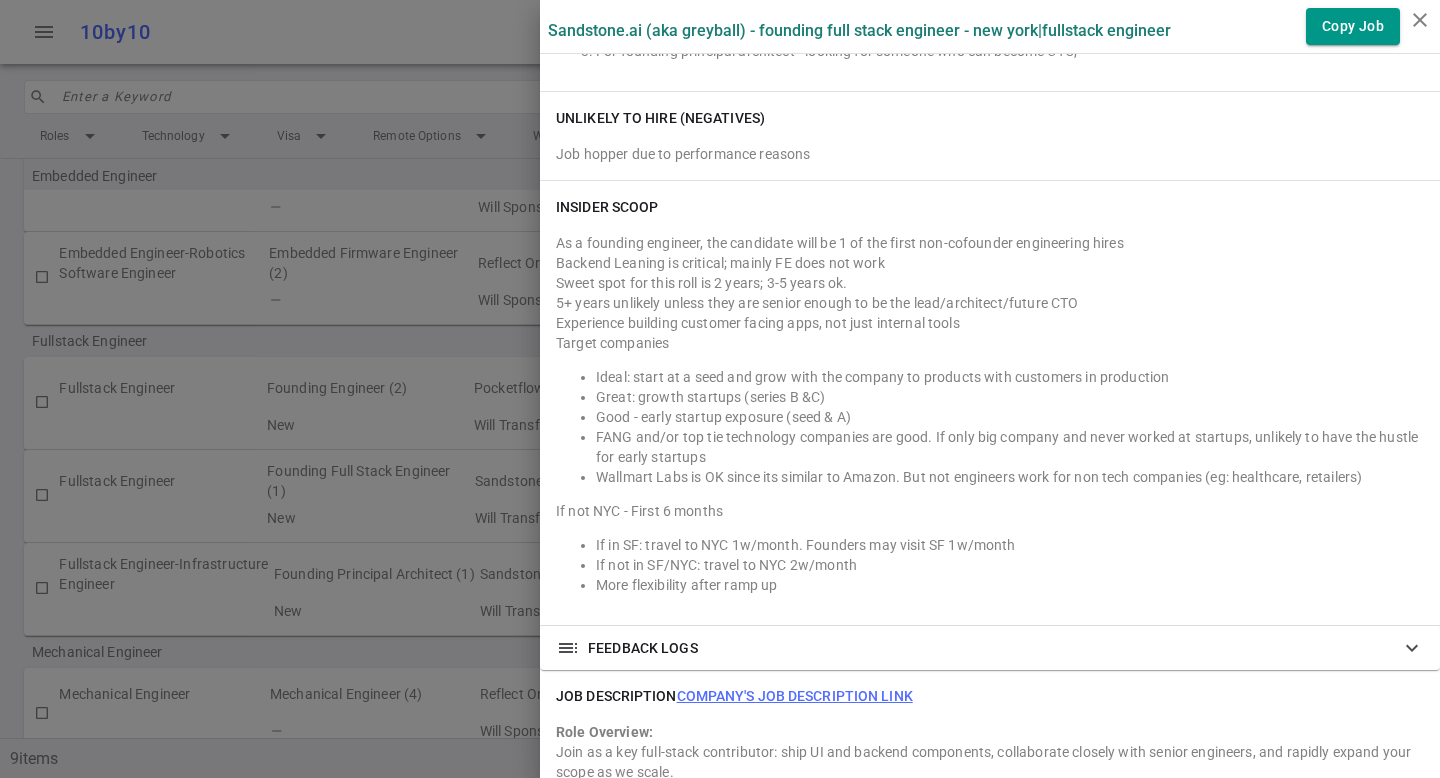 scroll, scrollTop: 1292, scrollLeft: 0, axis: vertical 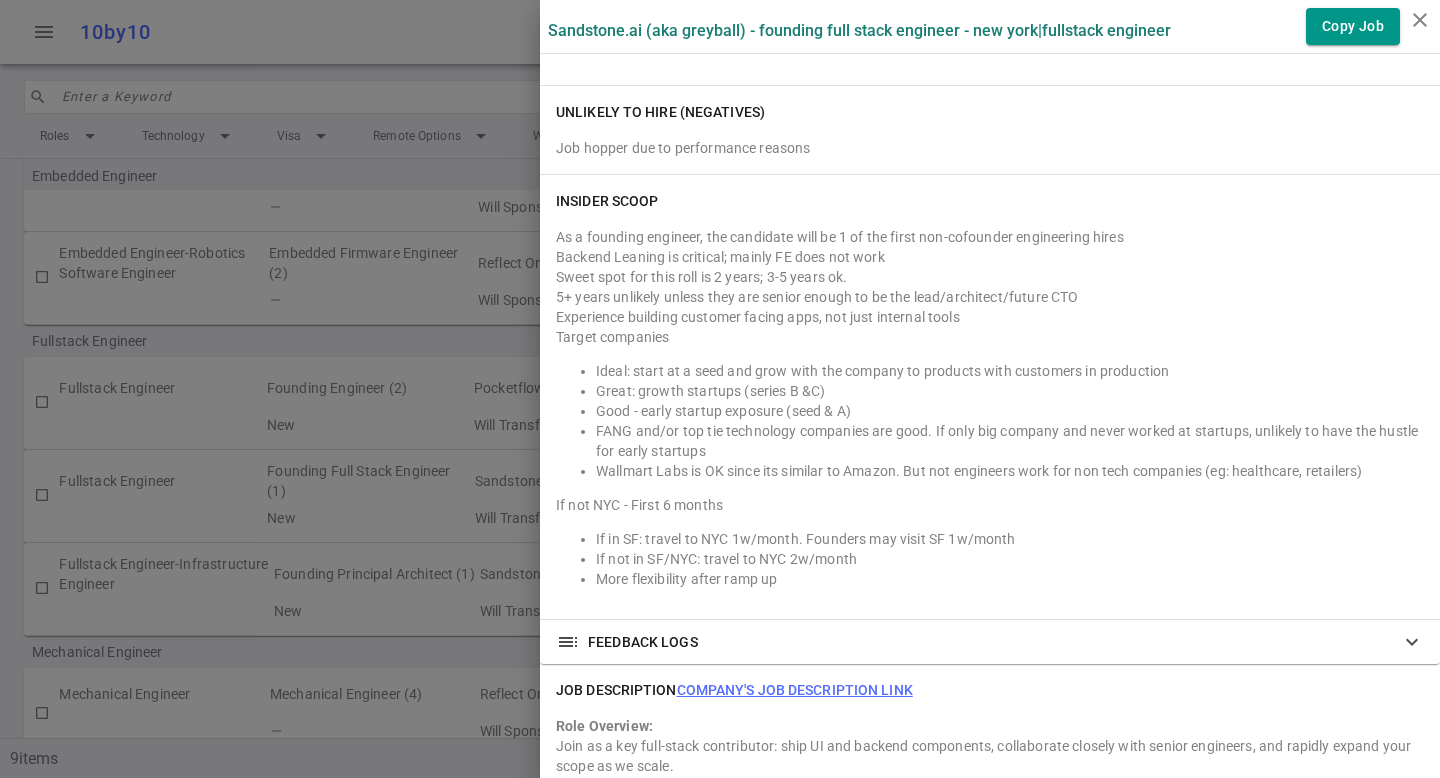 click on "FEEDBACK LOGS" at bounding box center (990, 642) 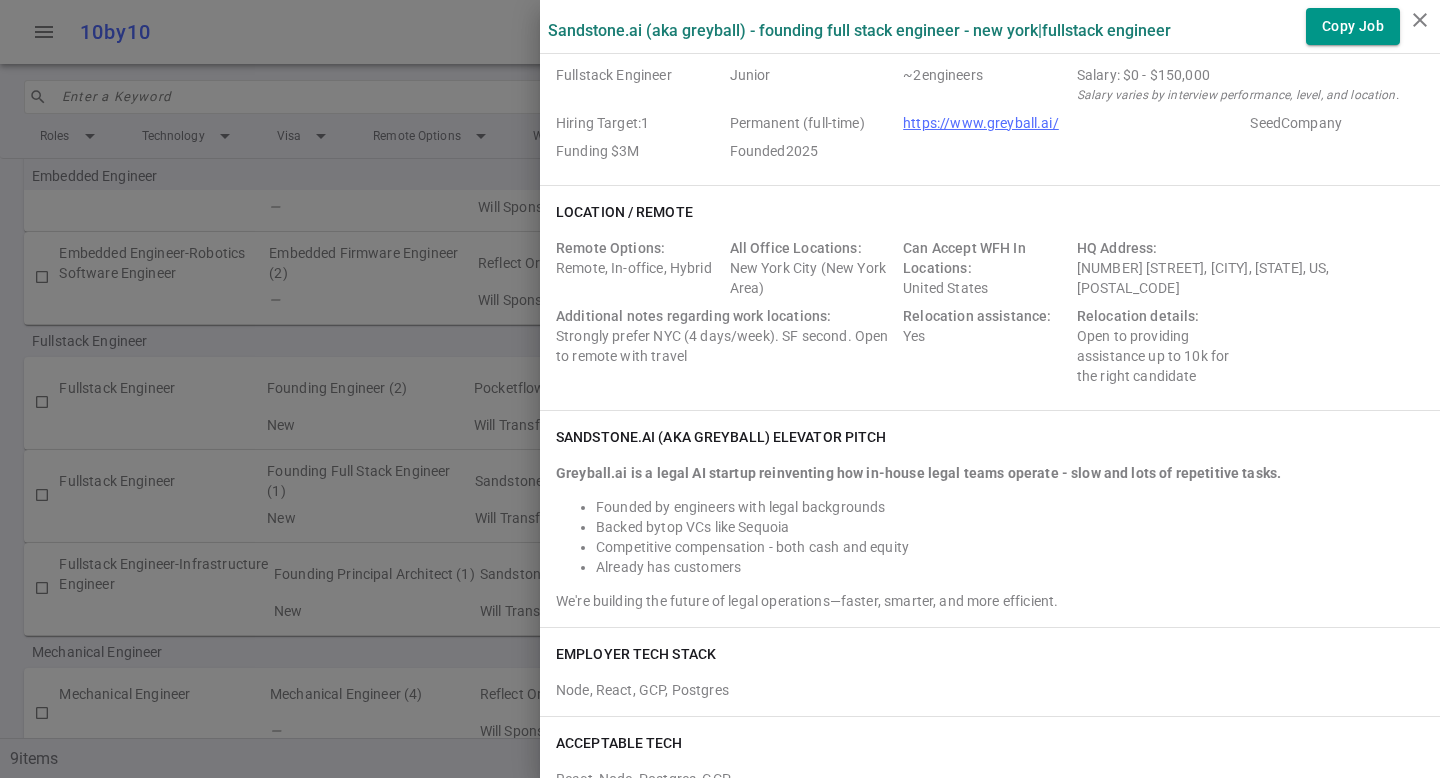 scroll, scrollTop: 0, scrollLeft: 0, axis: both 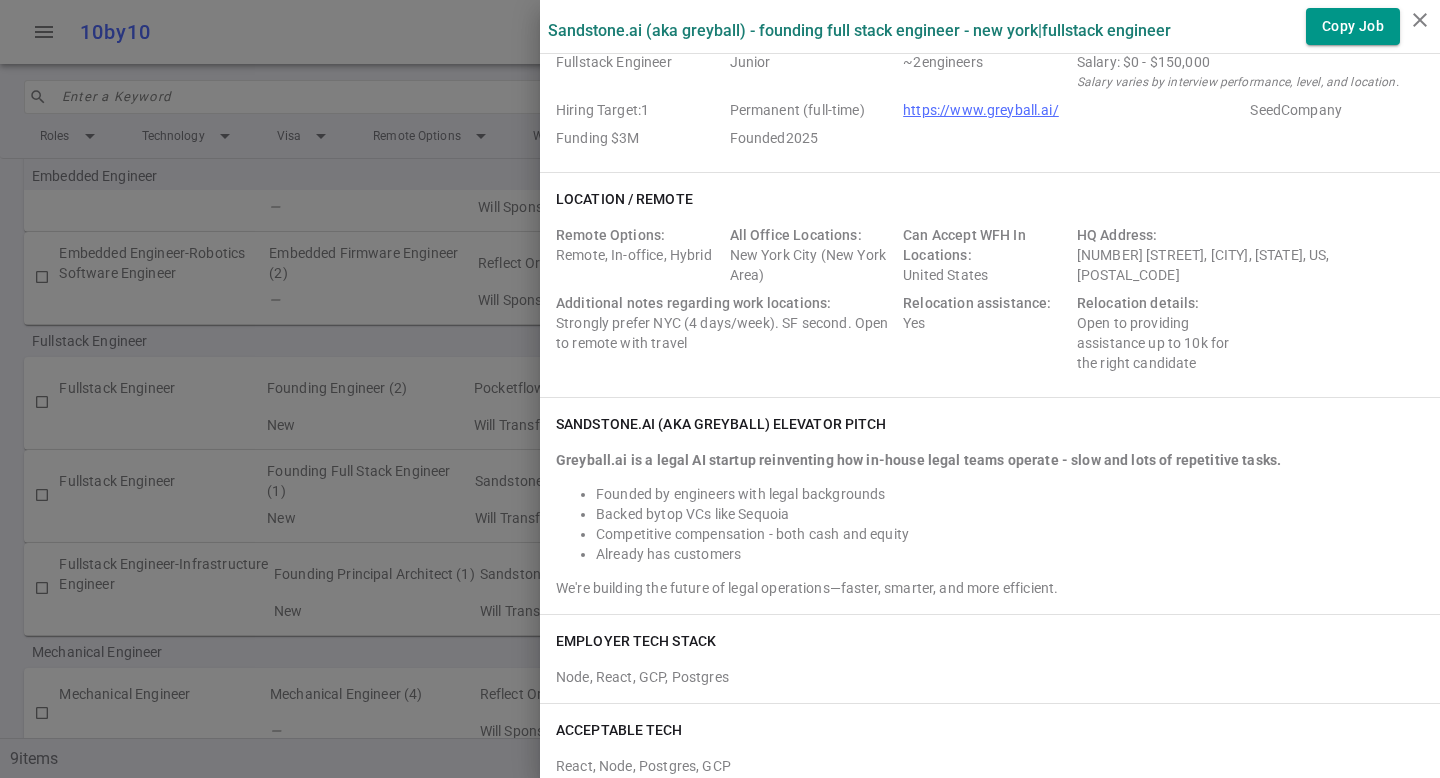 click on "Greyball.ai is a legal AI startup reinventing how in-house legal teams operate - slow and lots of repetitive tasks." at bounding box center (918, 460) 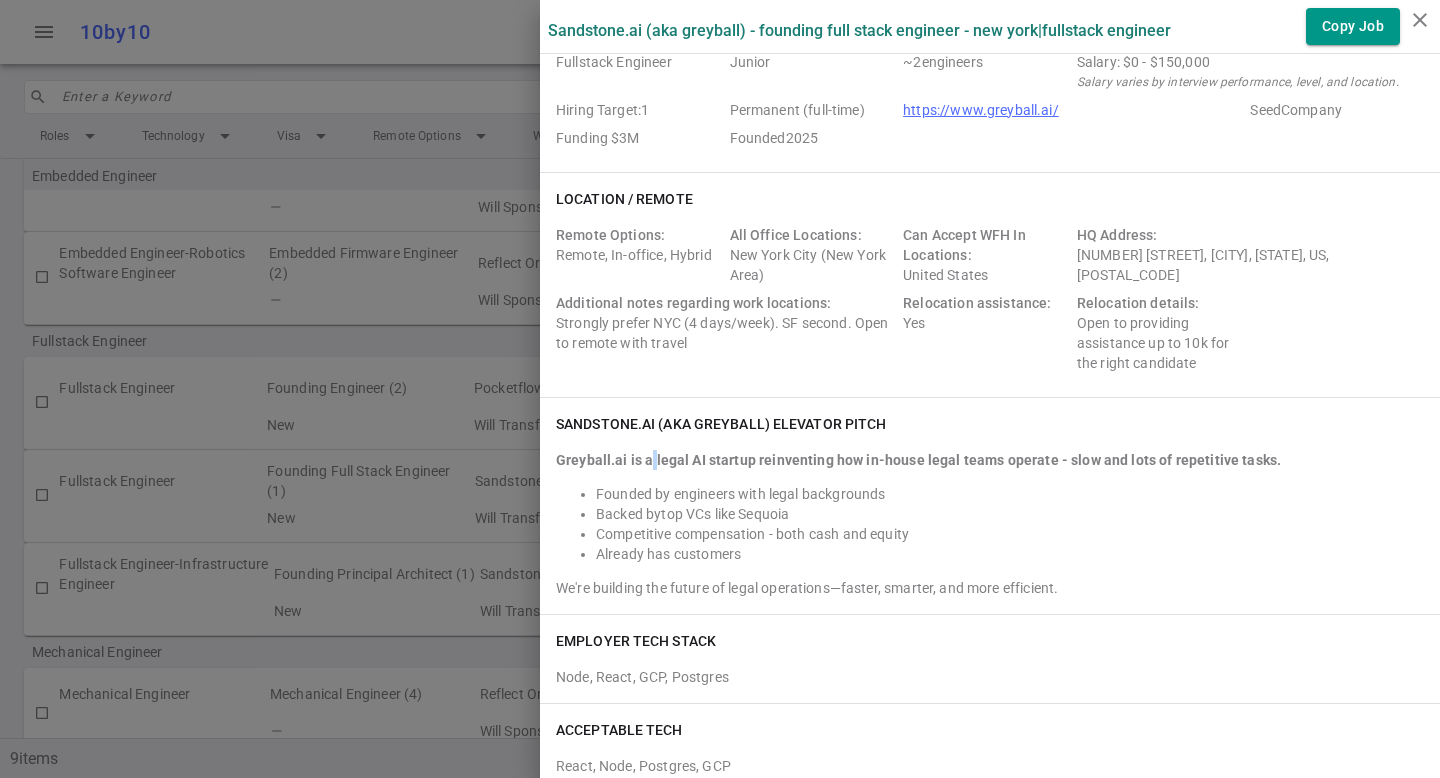 click on "Greyball.ai is a legal AI startup reinventing how in-house legal teams operate - slow and lots of repetitive tasks." at bounding box center [918, 460] 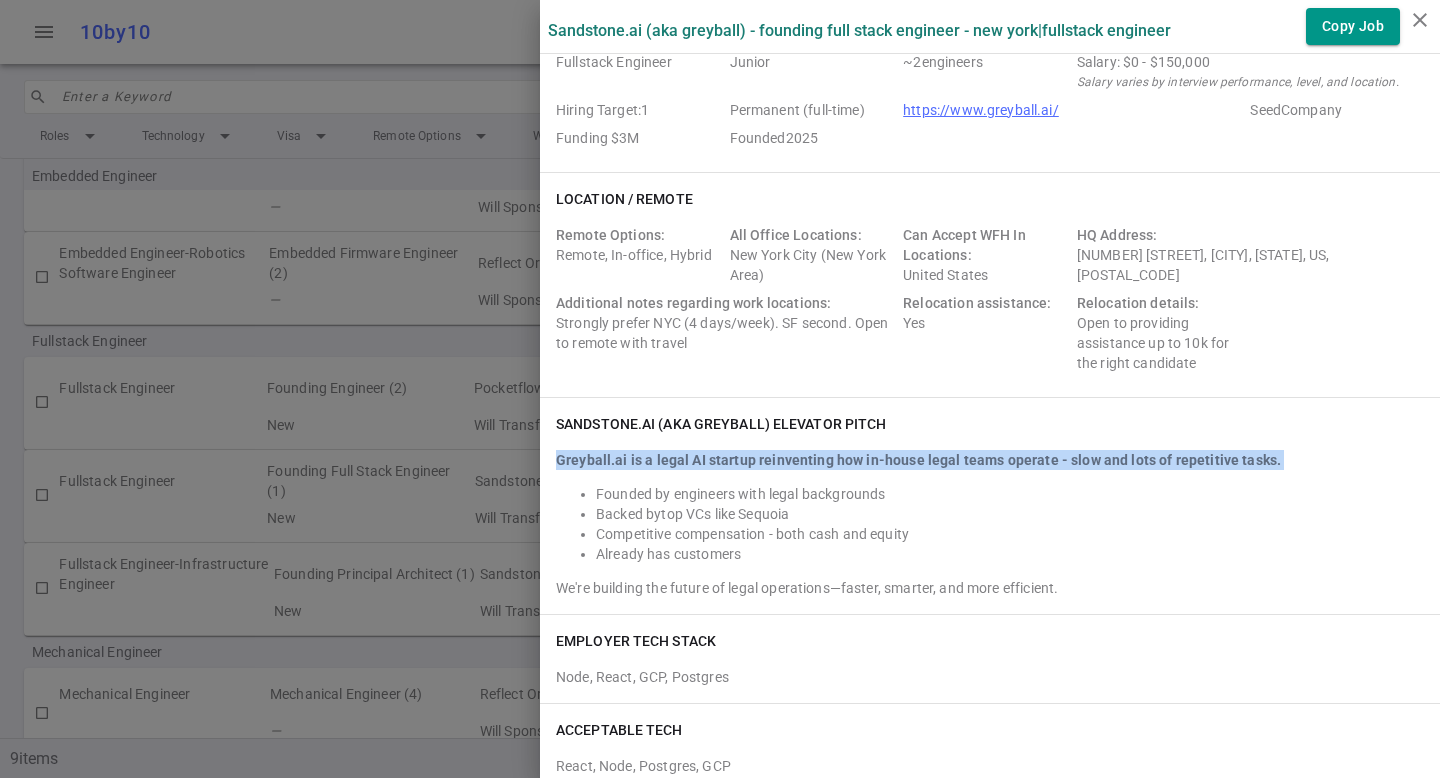 click on "Greyball.ai is a legal AI startup reinventing how in-house legal teams operate - slow and lots of repetitive tasks." at bounding box center [918, 460] 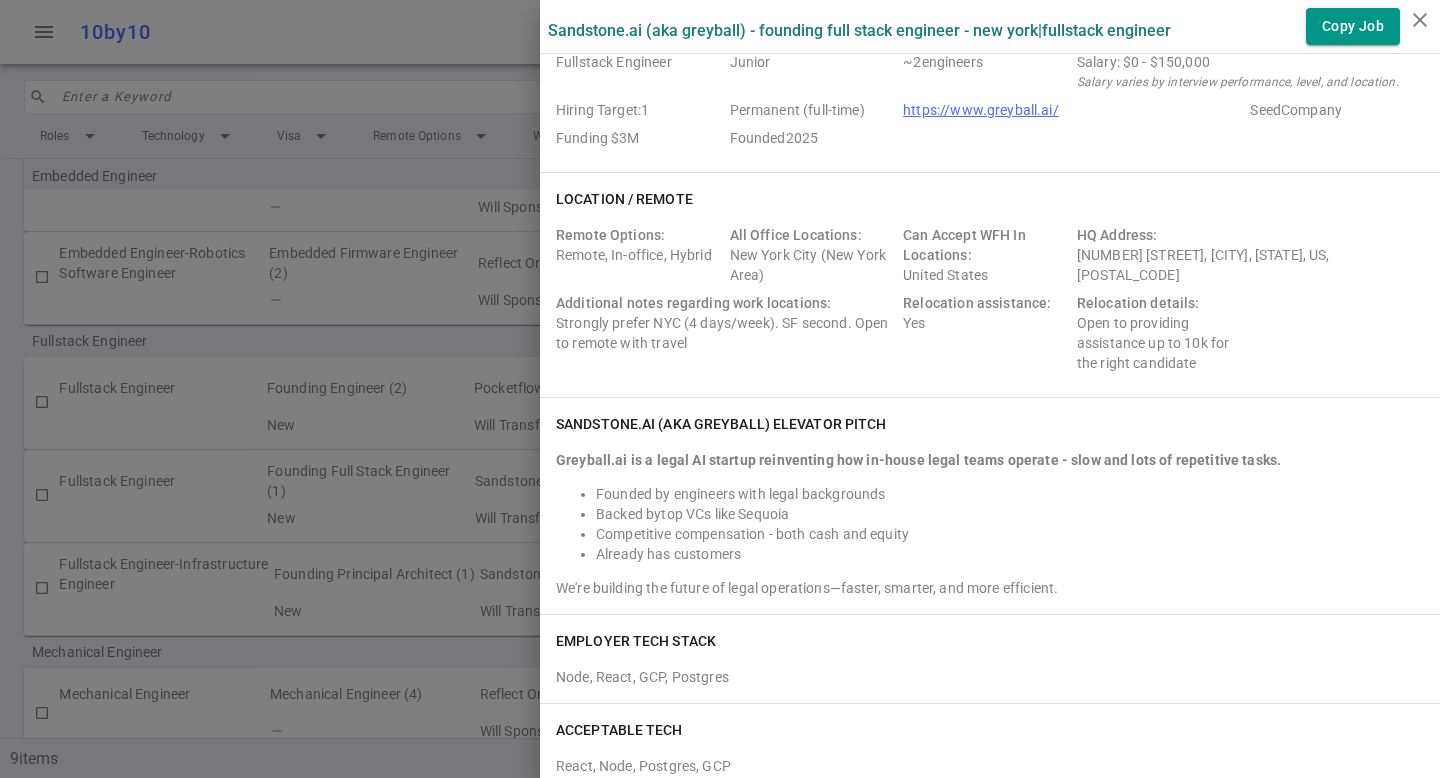 click on "Founded by engineers with legal backgrounds" at bounding box center [1010, 494] 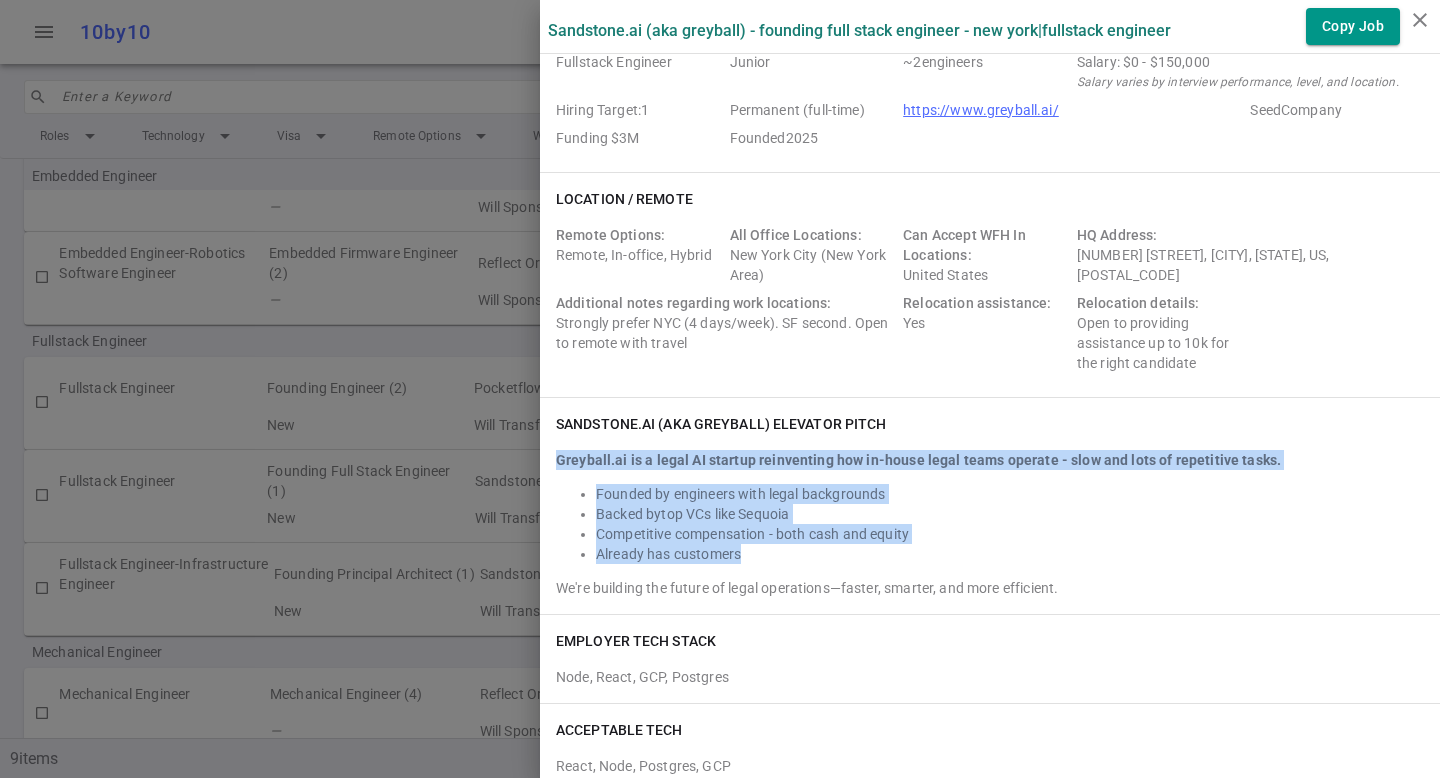 drag, startPoint x: 738, startPoint y: 551, endPoint x: 541, endPoint y: 463, distance: 215.76144 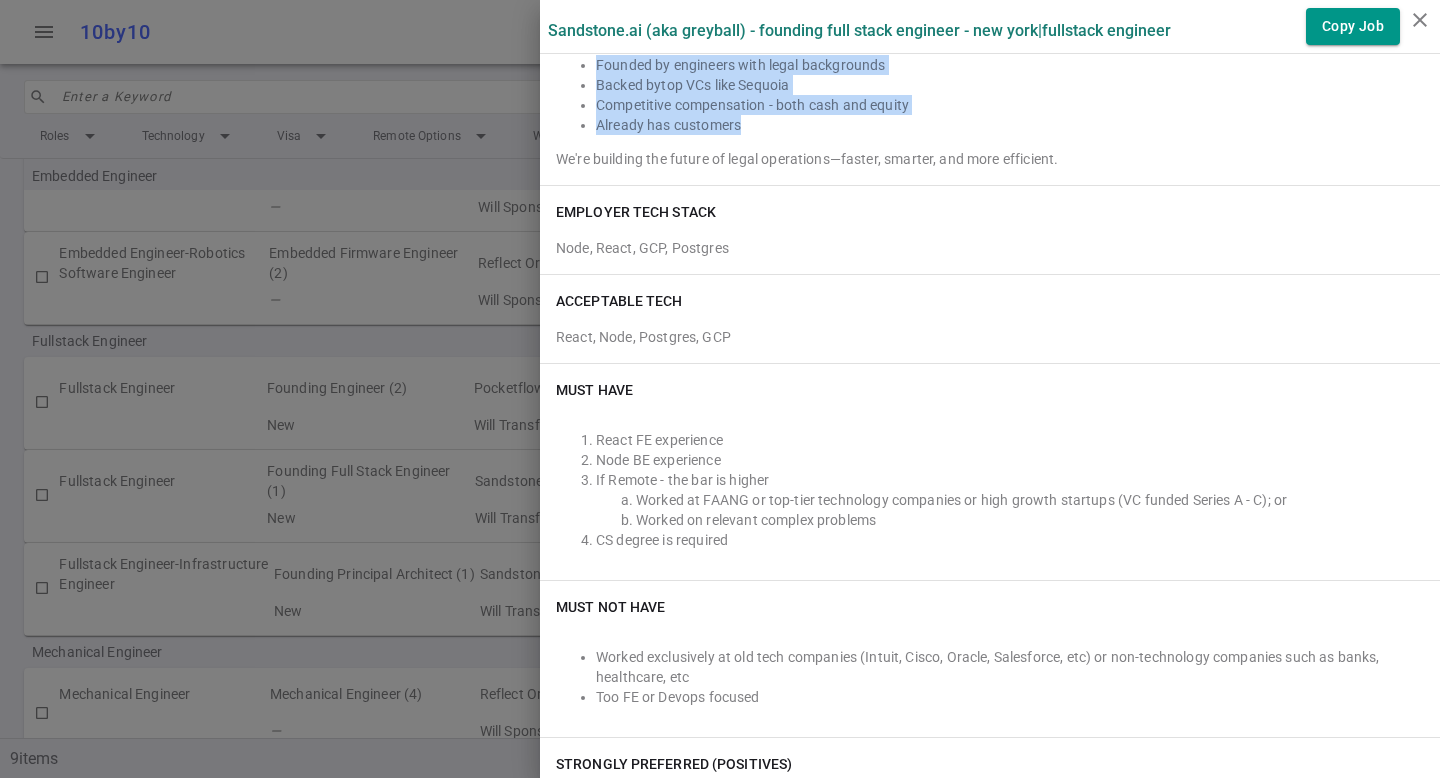 scroll, scrollTop: 390, scrollLeft: 0, axis: vertical 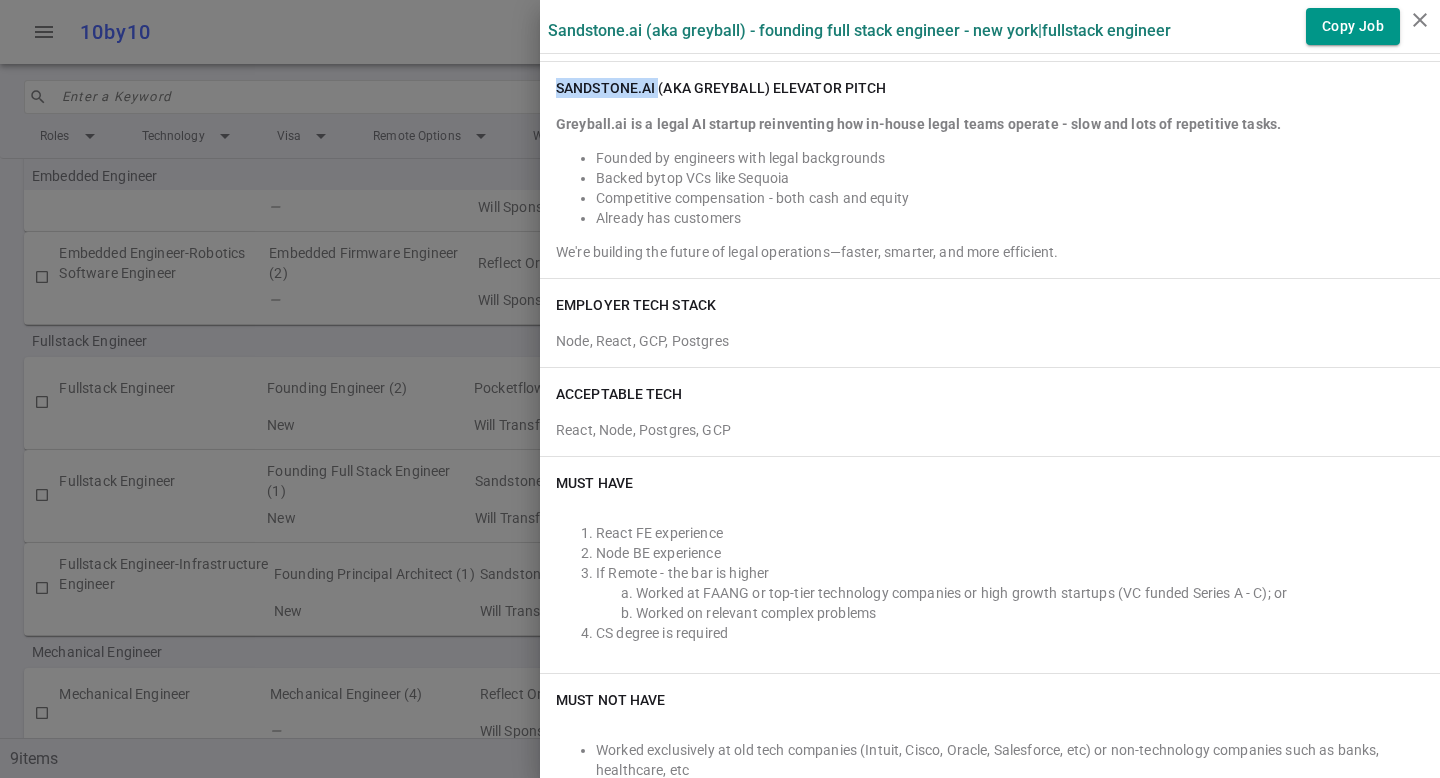 drag, startPoint x: 543, startPoint y: 88, endPoint x: 642, endPoint y: 91, distance: 99.04544 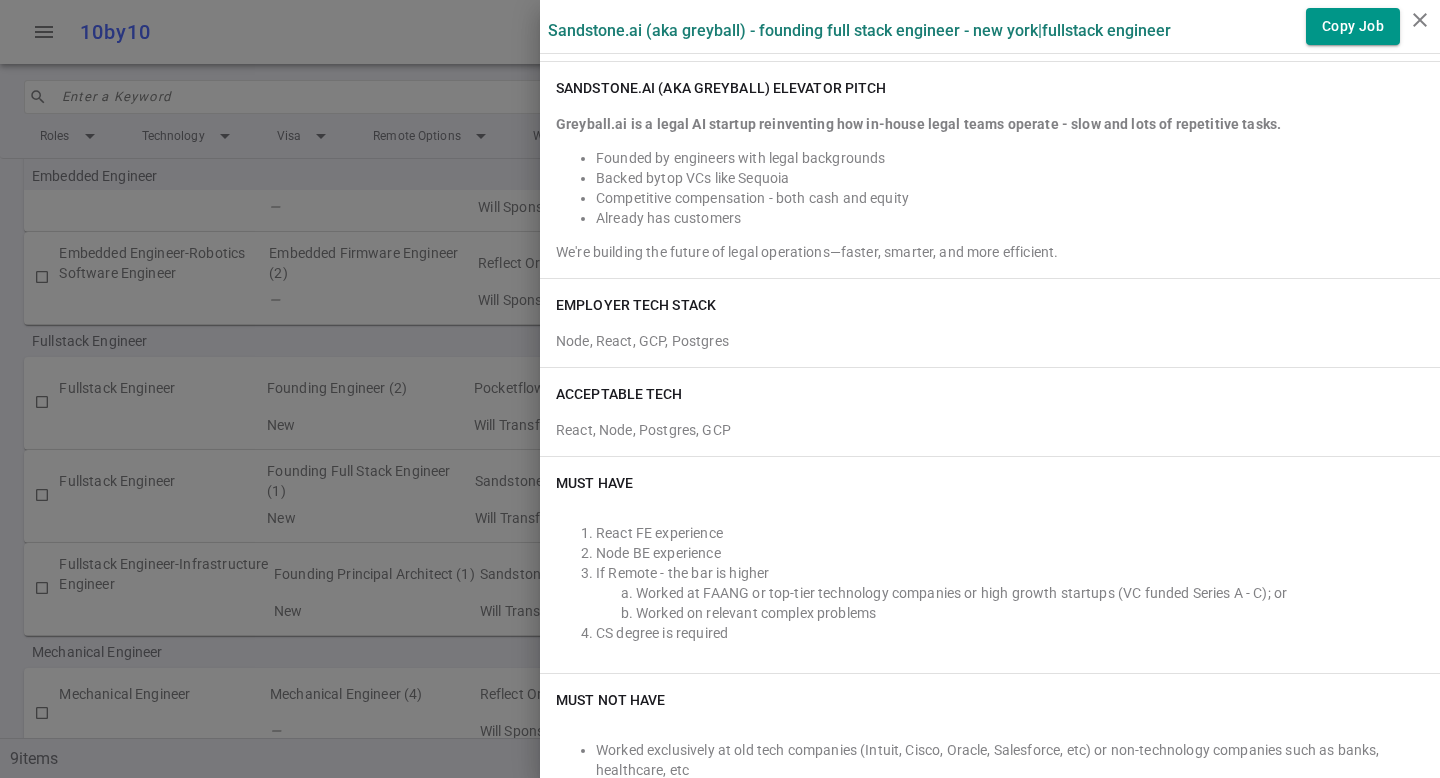 click on "ACCEPTABLE TECH React, Node, Postgres, GCP" at bounding box center [990, 412] 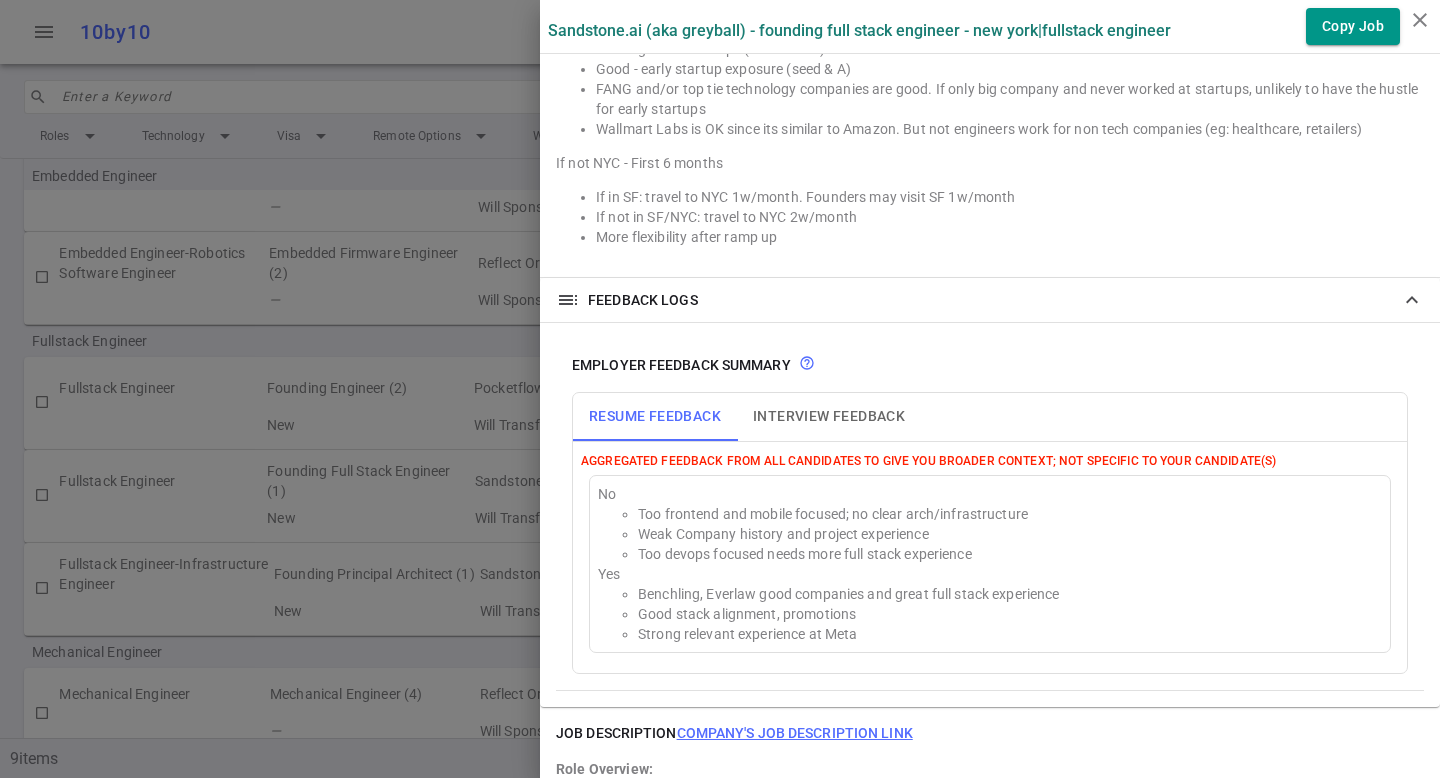 scroll, scrollTop: 1636, scrollLeft: 0, axis: vertical 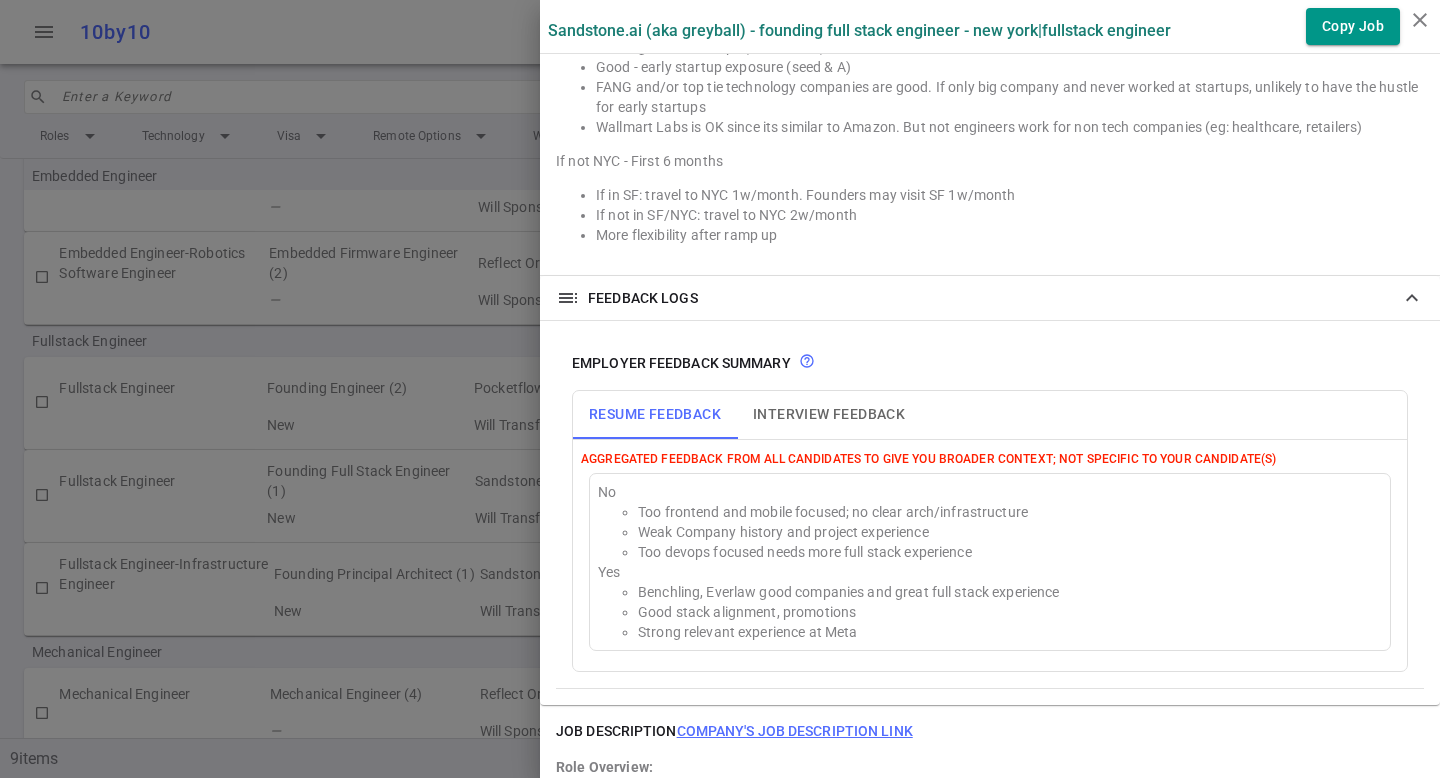 click at bounding box center (720, 389) 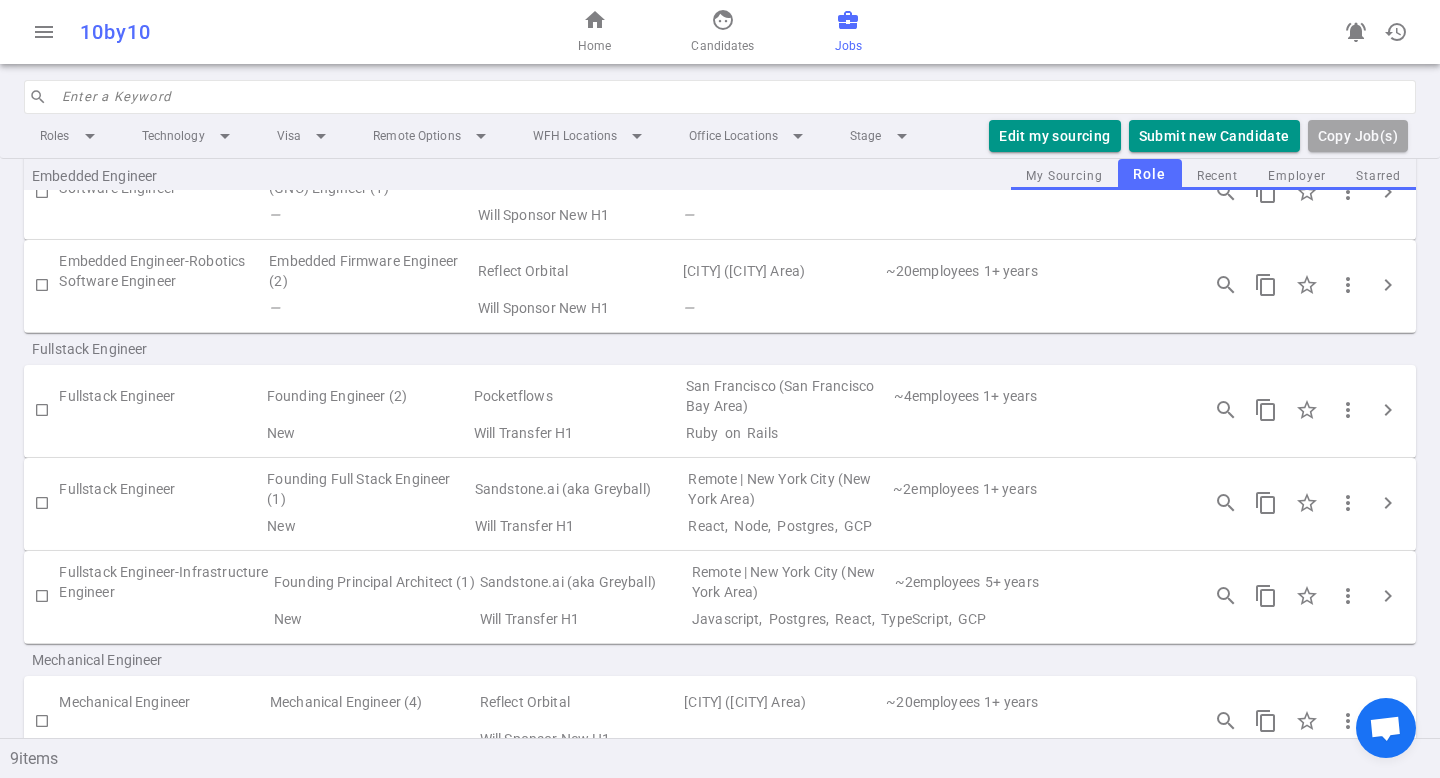 scroll, scrollTop: 99, scrollLeft: 0, axis: vertical 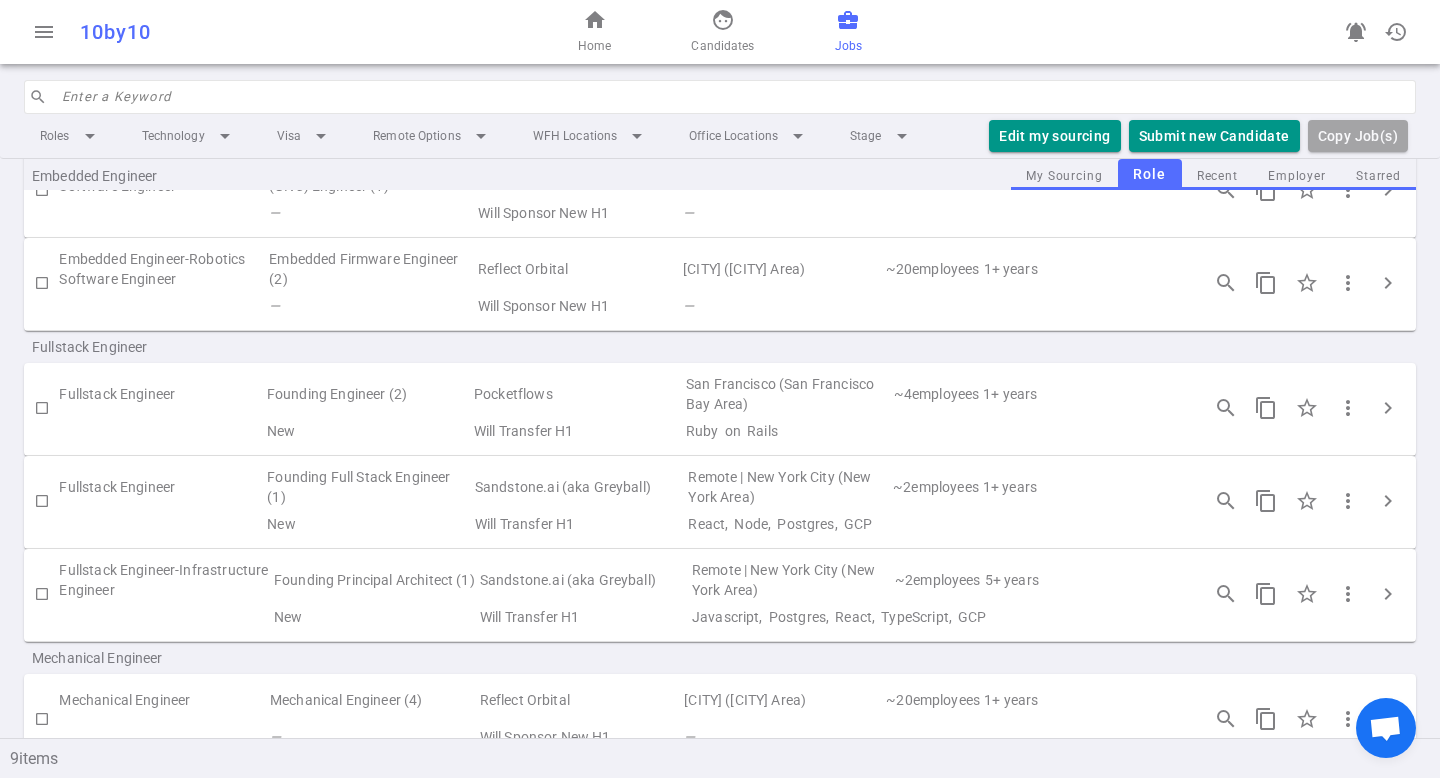 click on "Fullstack Engineer-Infrastructure Engineer" at bounding box center (165, 580) 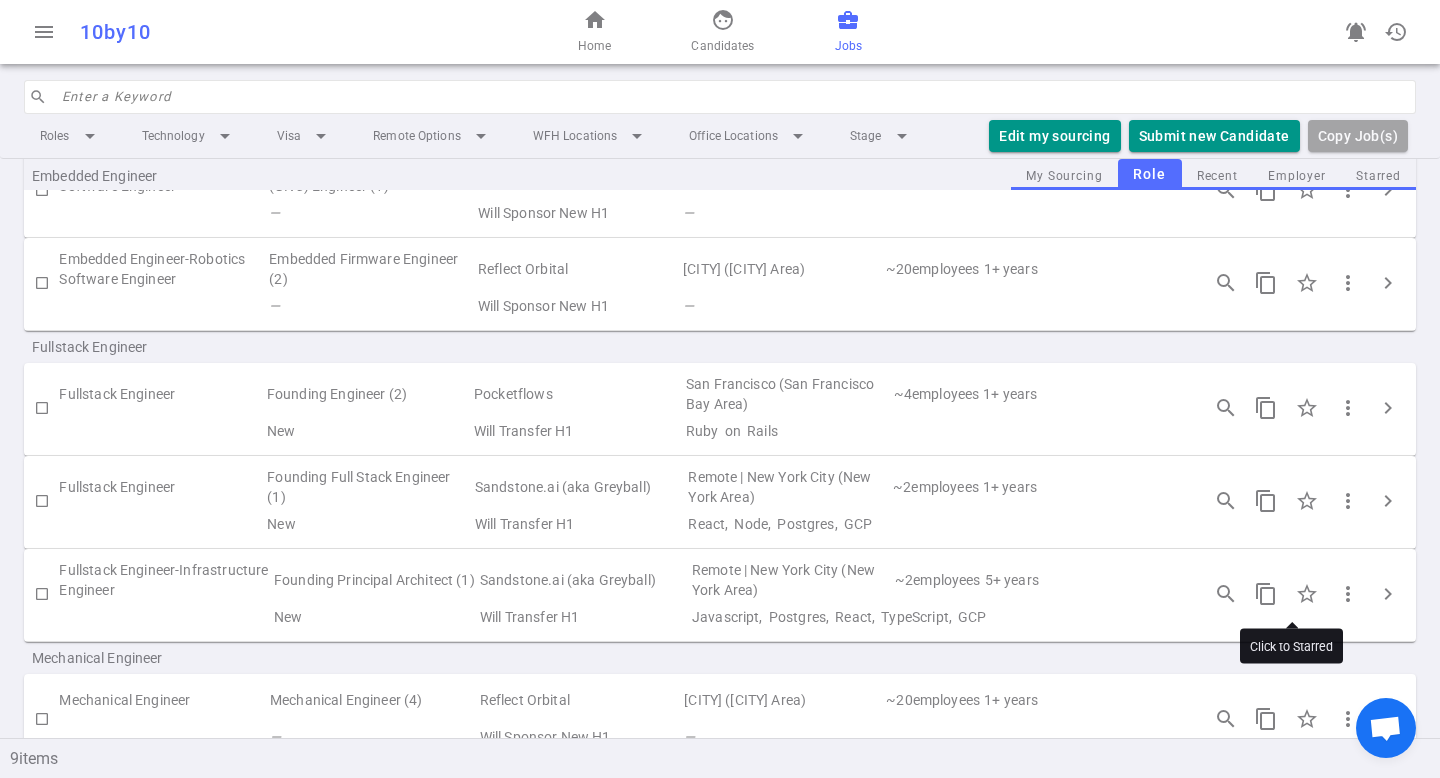 click at bounding box center [1307, 594] 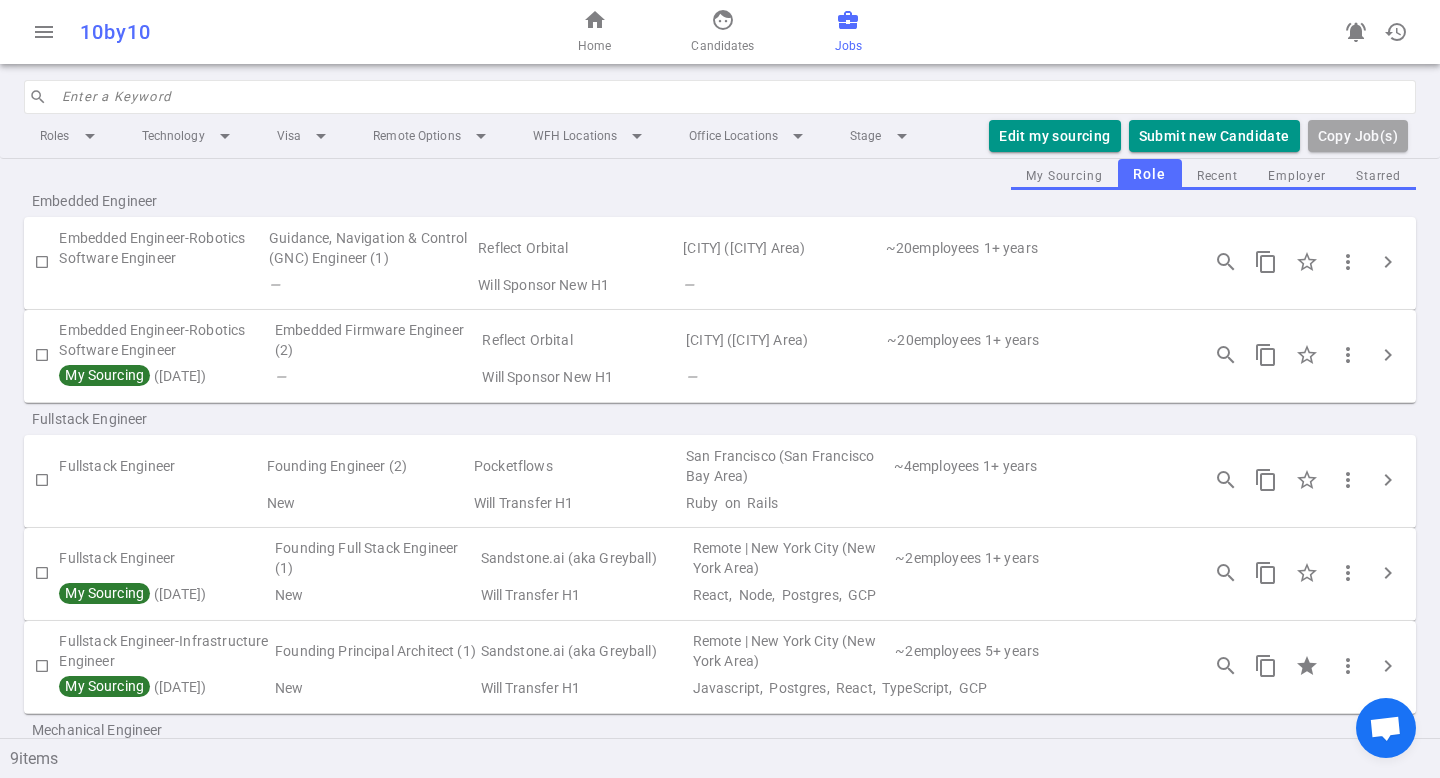 scroll, scrollTop: 0, scrollLeft: 0, axis: both 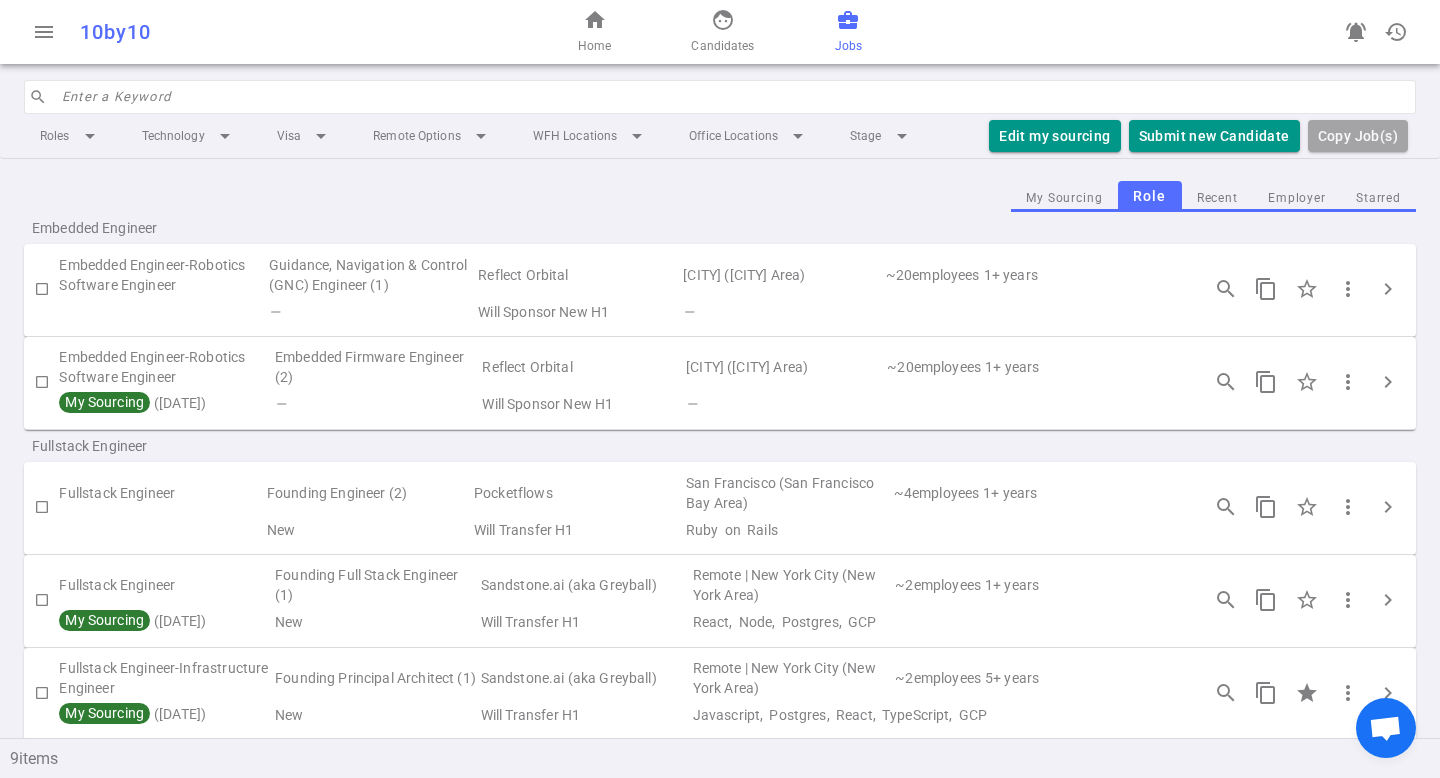 click on "business_center Jobs" at bounding box center [848, 32] 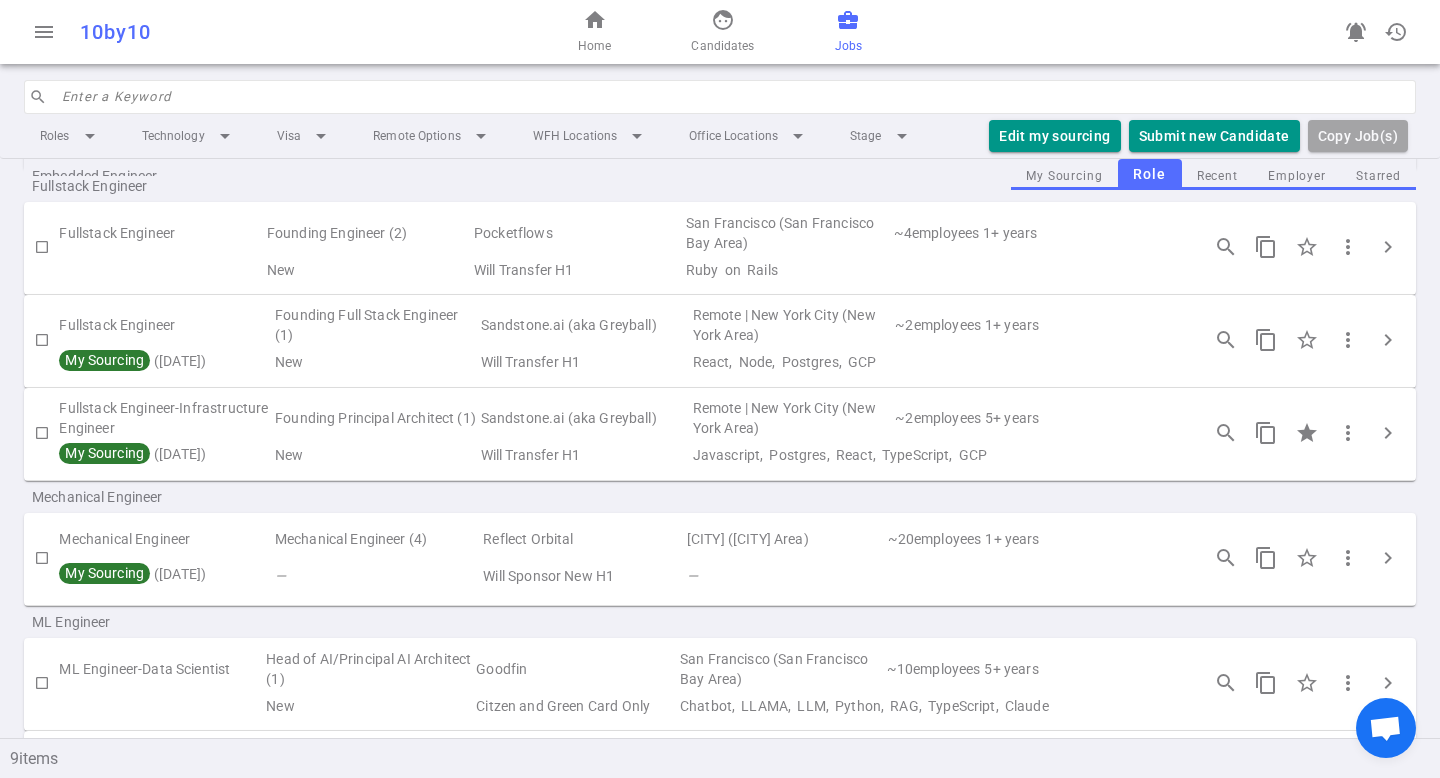 scroll, scrollTop: 256, scrollLeft: 0, axis: vertical 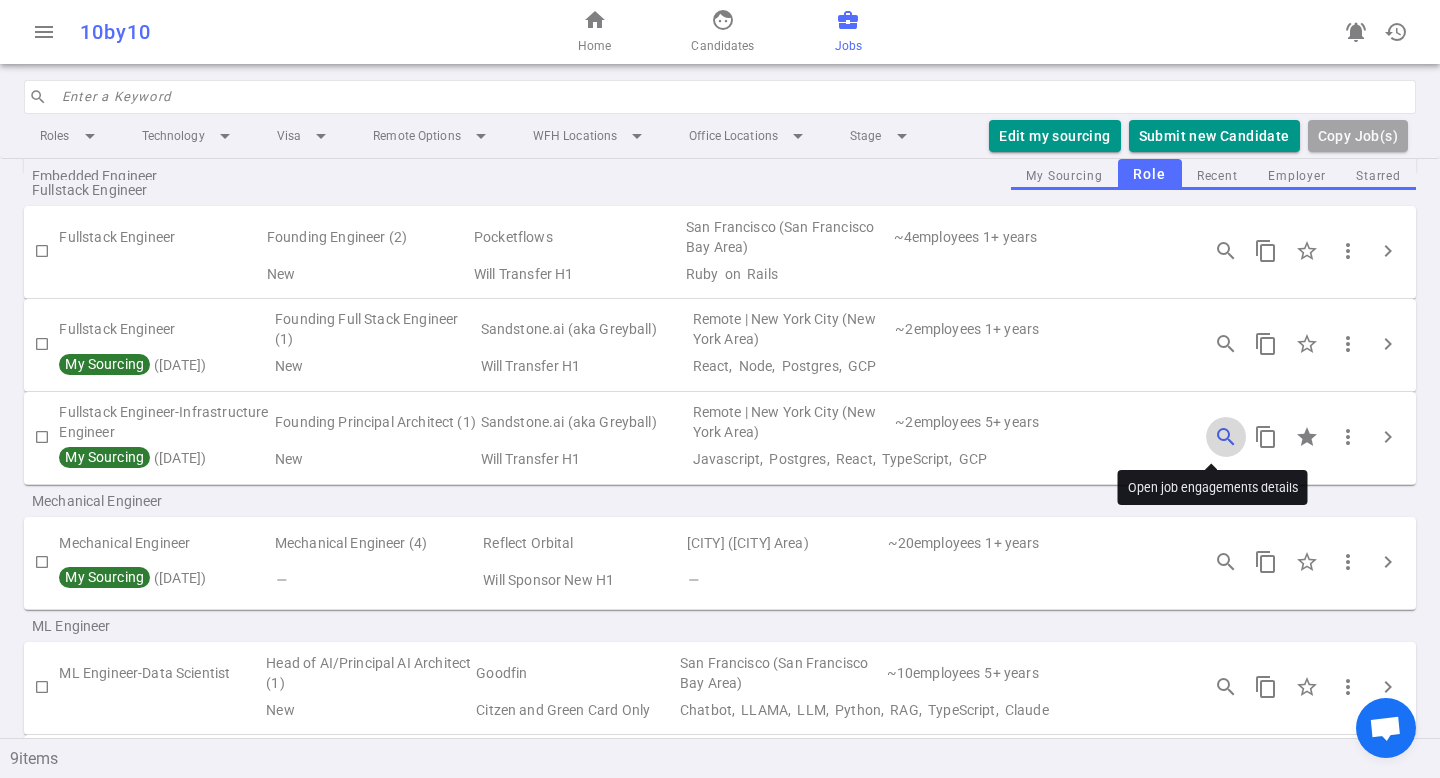 click on "search_insights" at bounding box center (1226, 437) 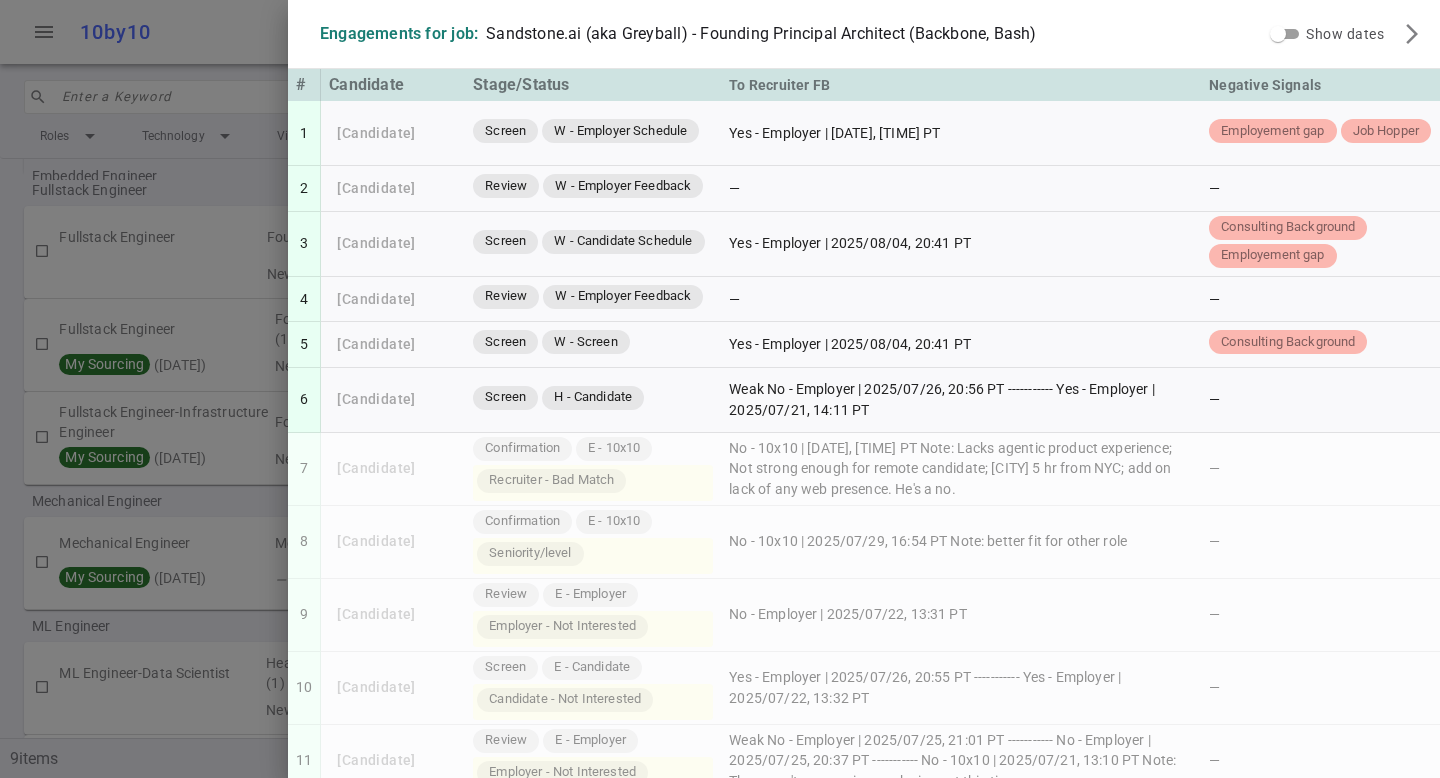 click at bounding box center [720, 389] 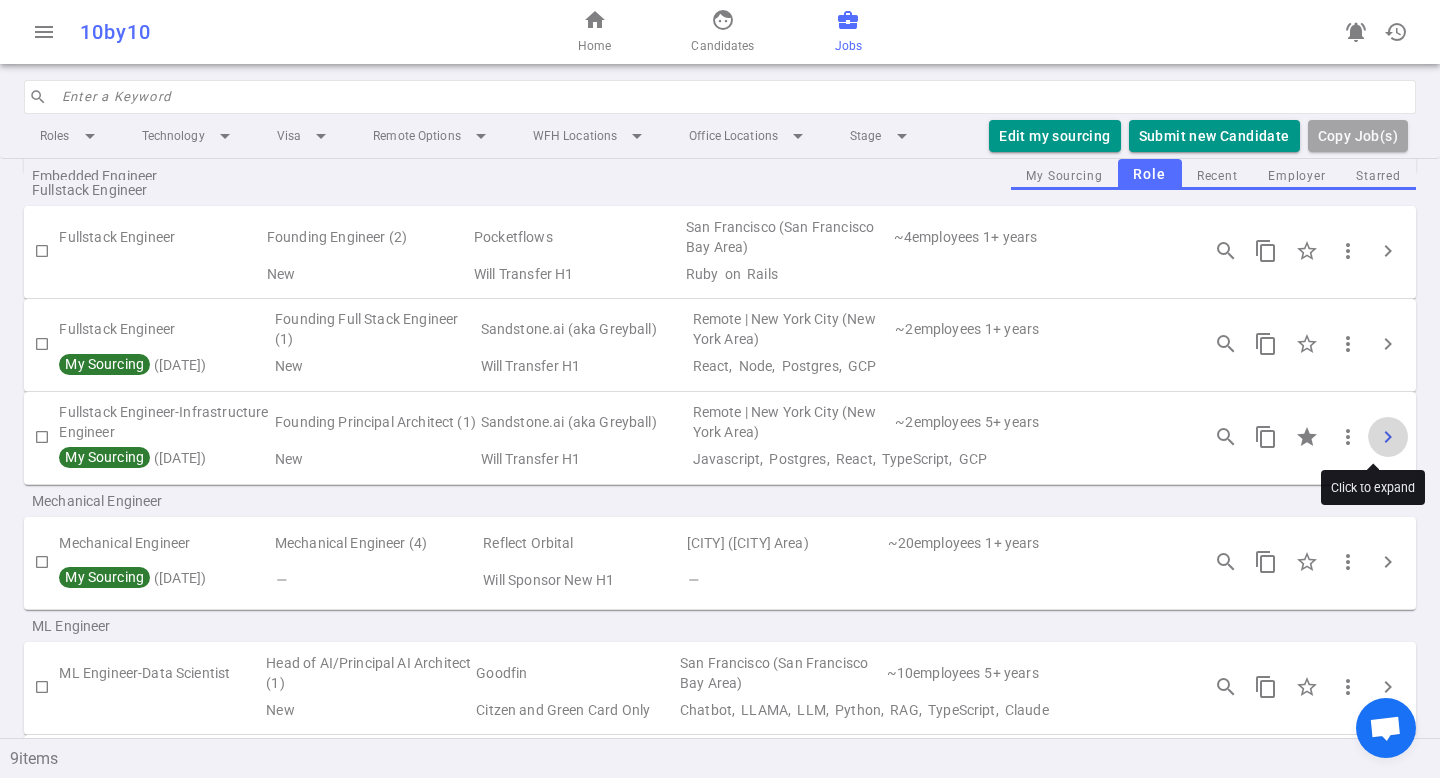 click on "chevron_right" at bounding box center [1388, 437] 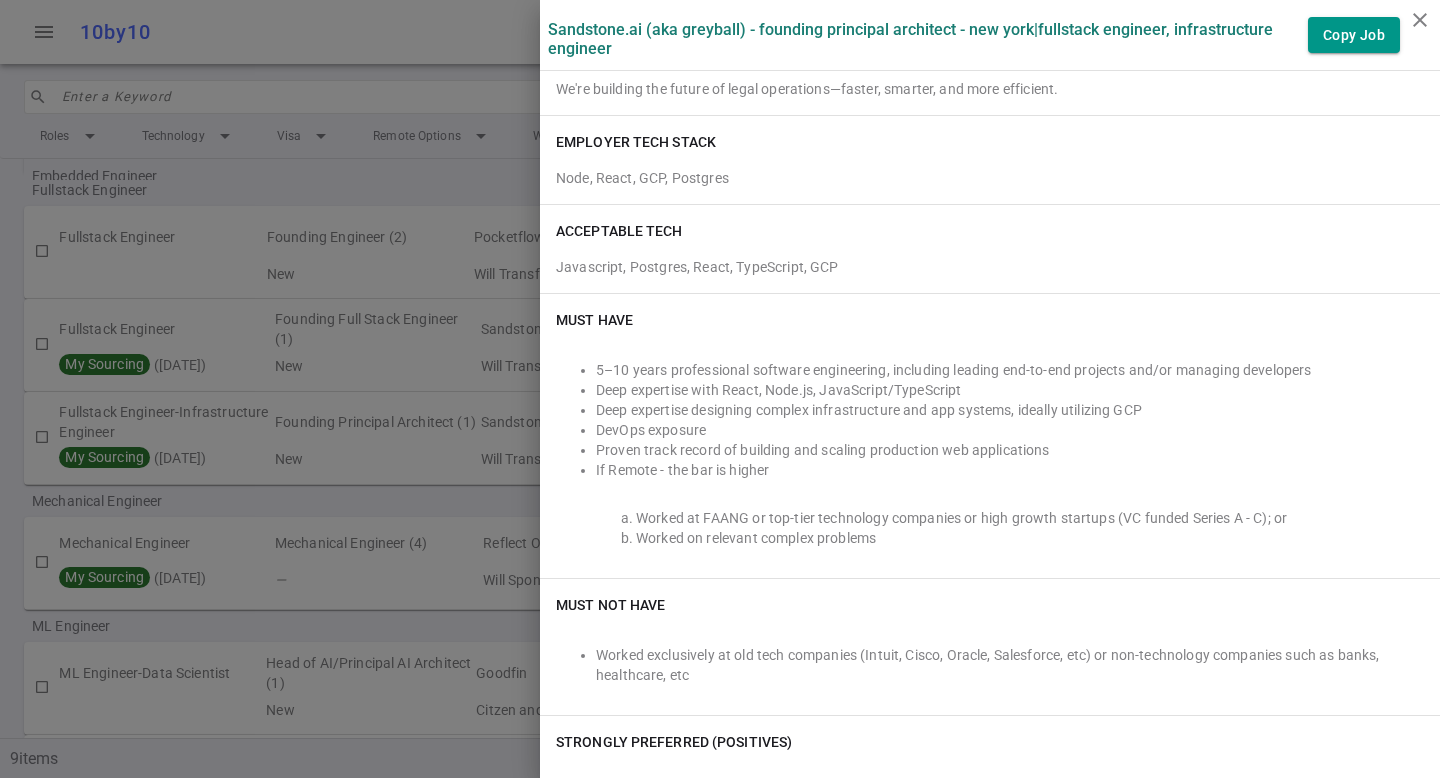 scroll, scrollTop: 659, scrollLeft: 0, axis: vertical 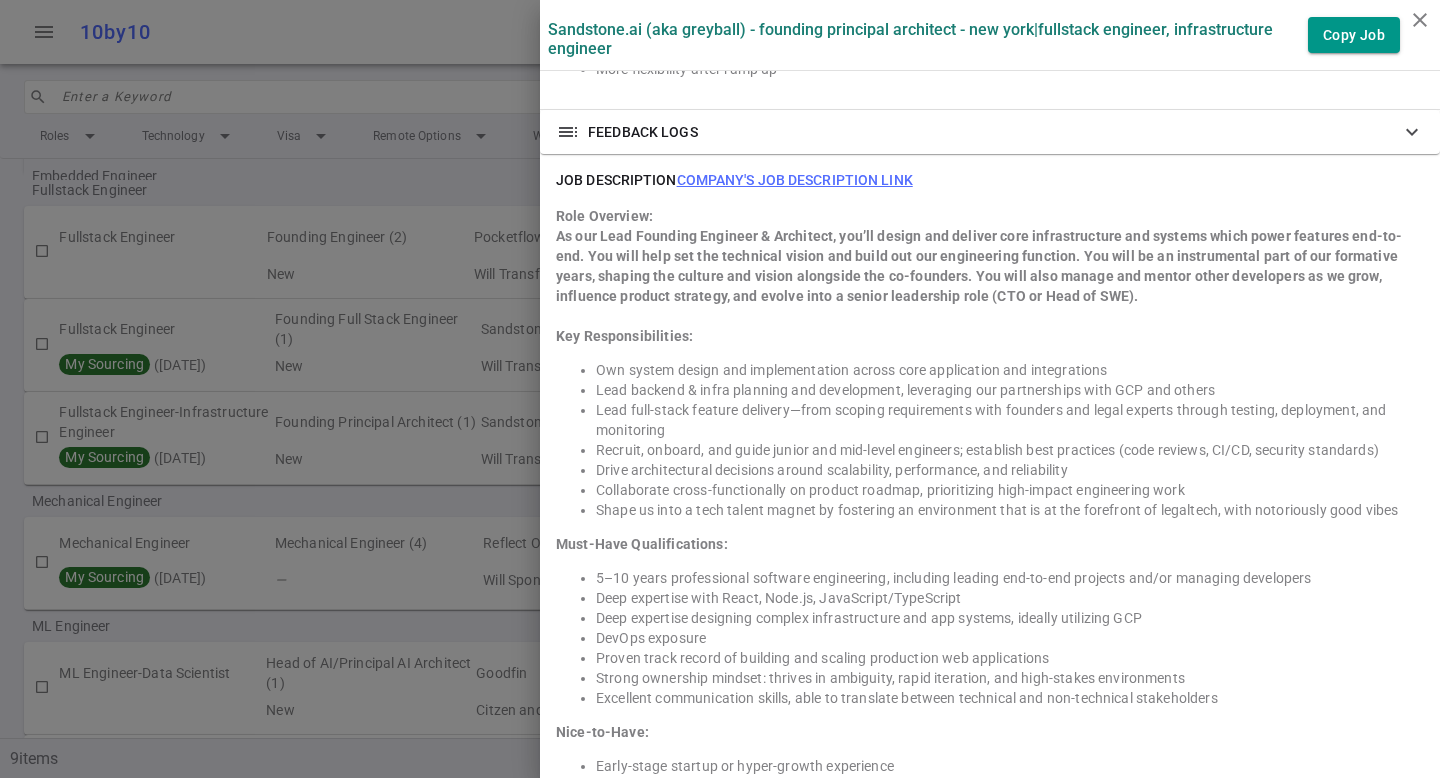 click on "Company's job description link" at bounding box center (795, 180) 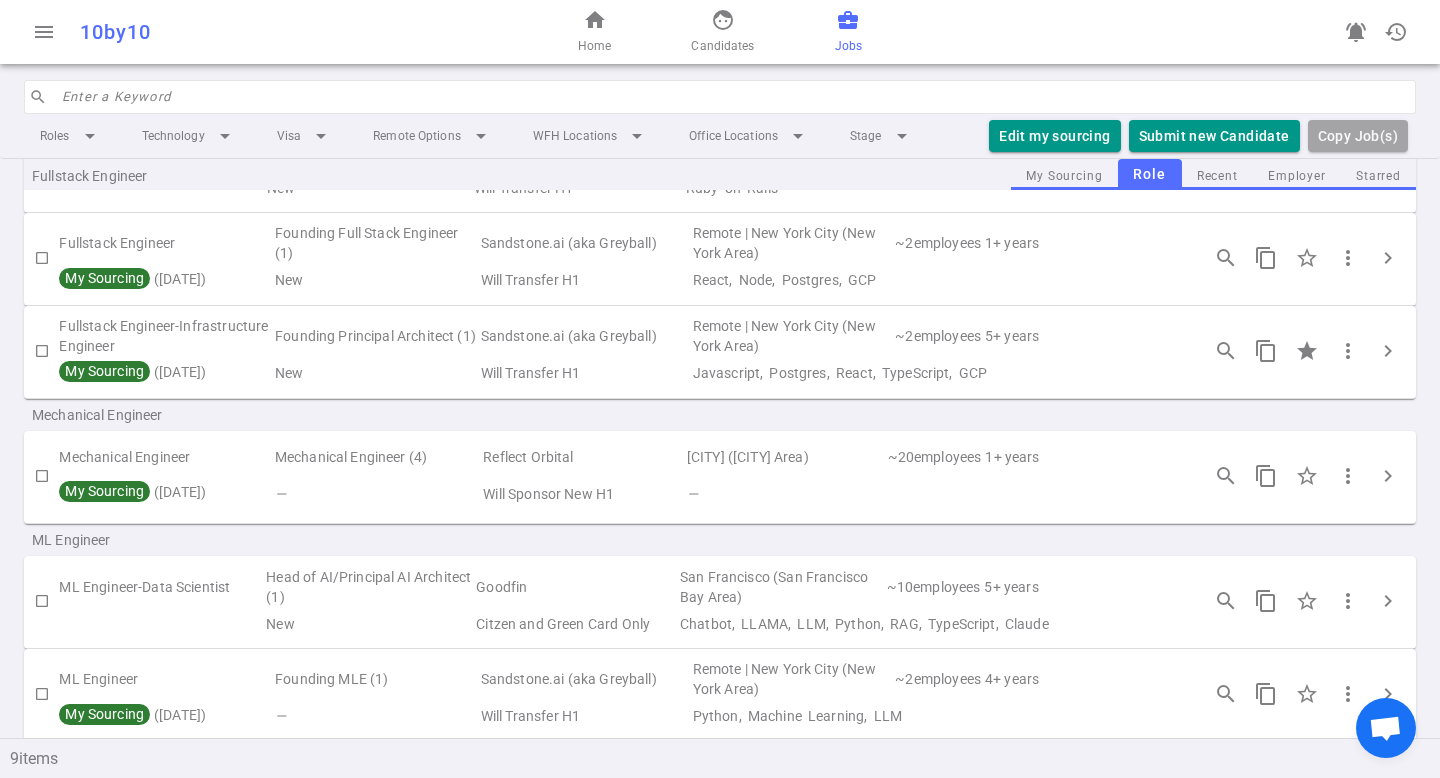scroll, scrollTop: 346, scrollLeft: 0, axis: vertical 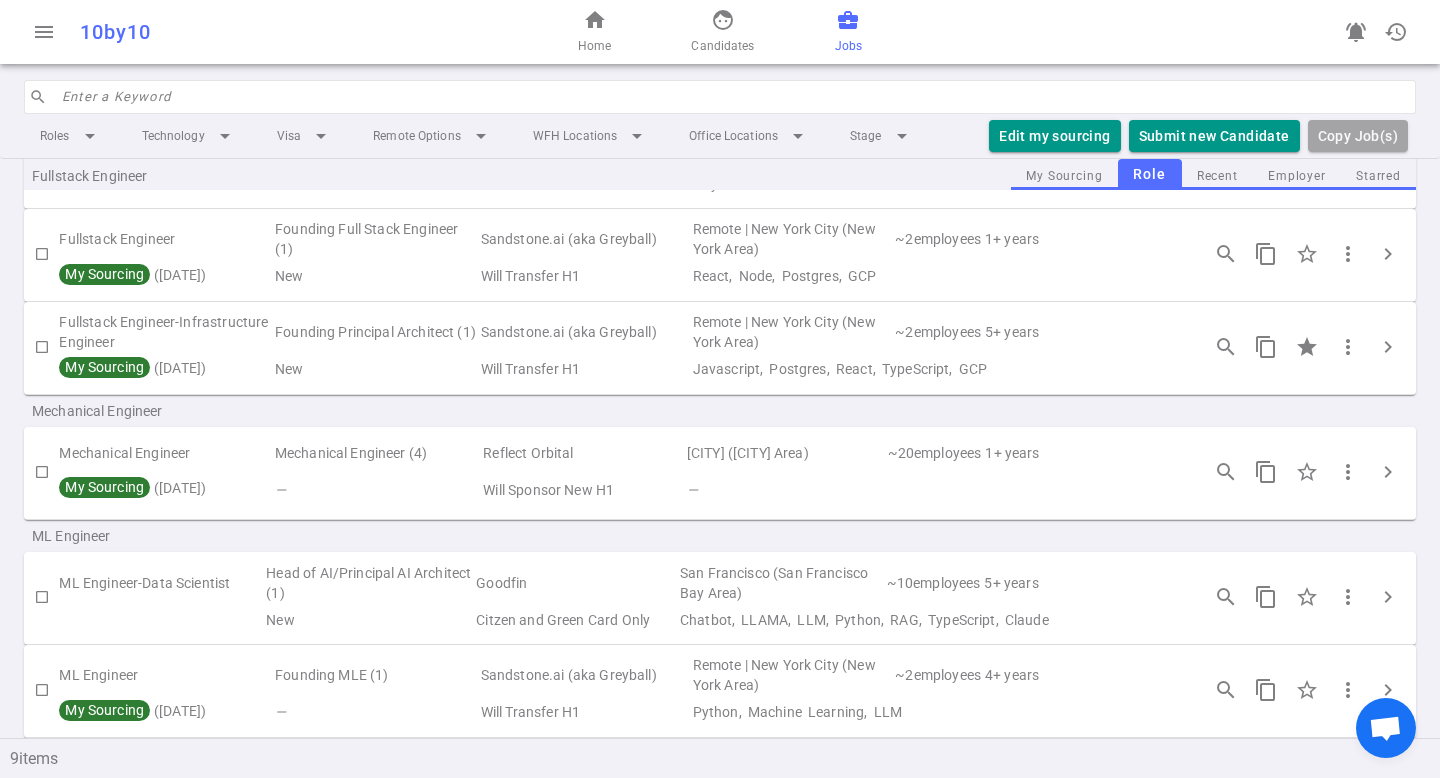 click on "Founding MLE (1)" at bounding box center [376, 676] 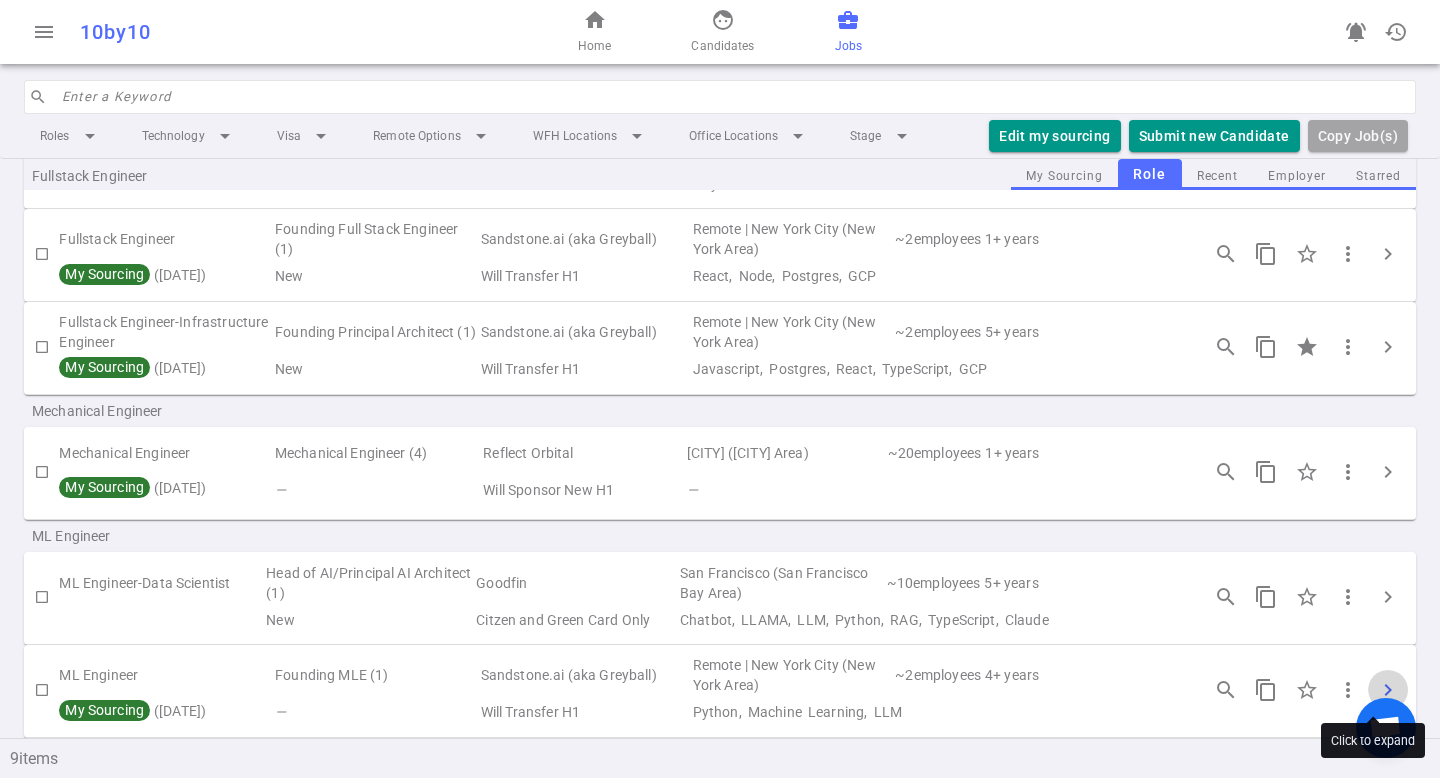 click on "chevron_right" at bounding box center (1388, 690) 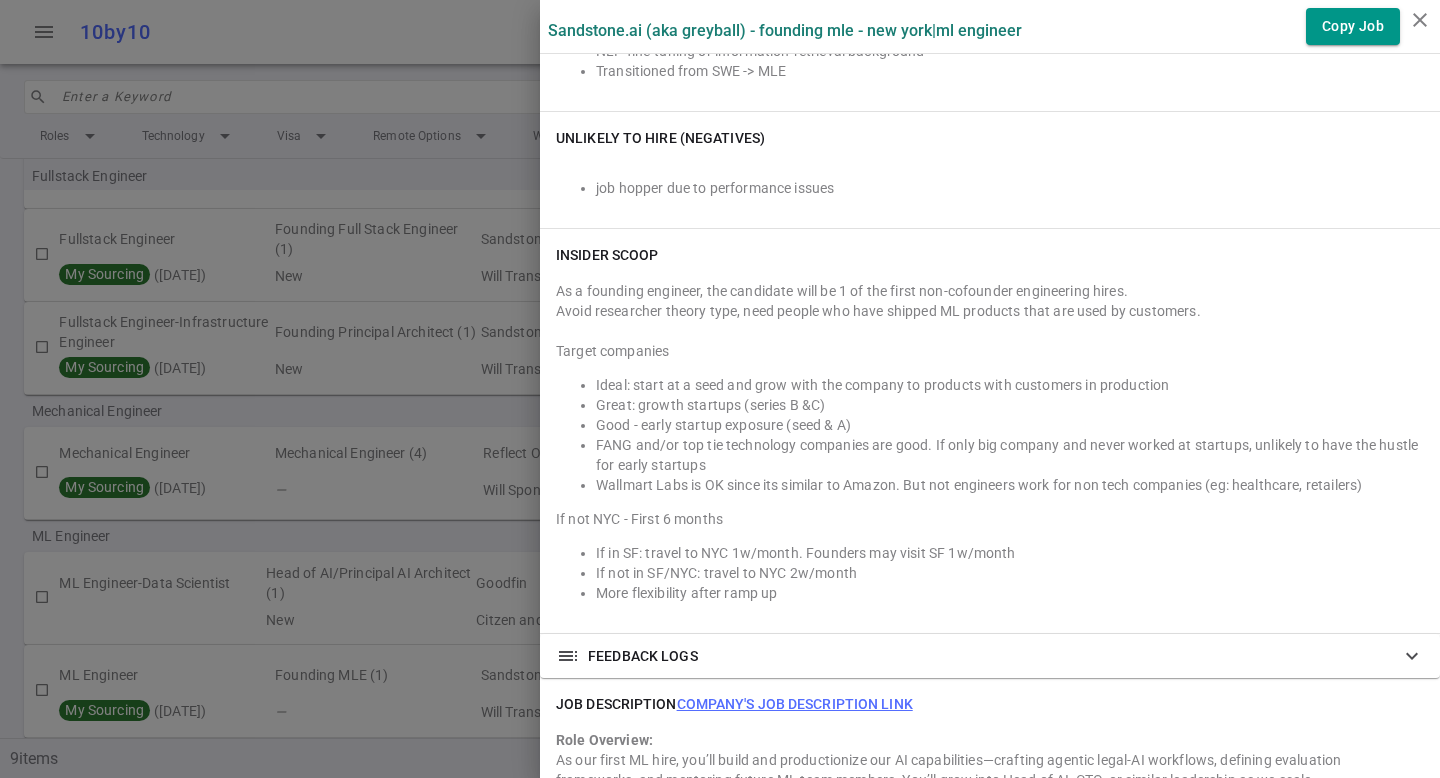 scroll, scrollTop: 1443, scrollLeft: 0, axis: vertical 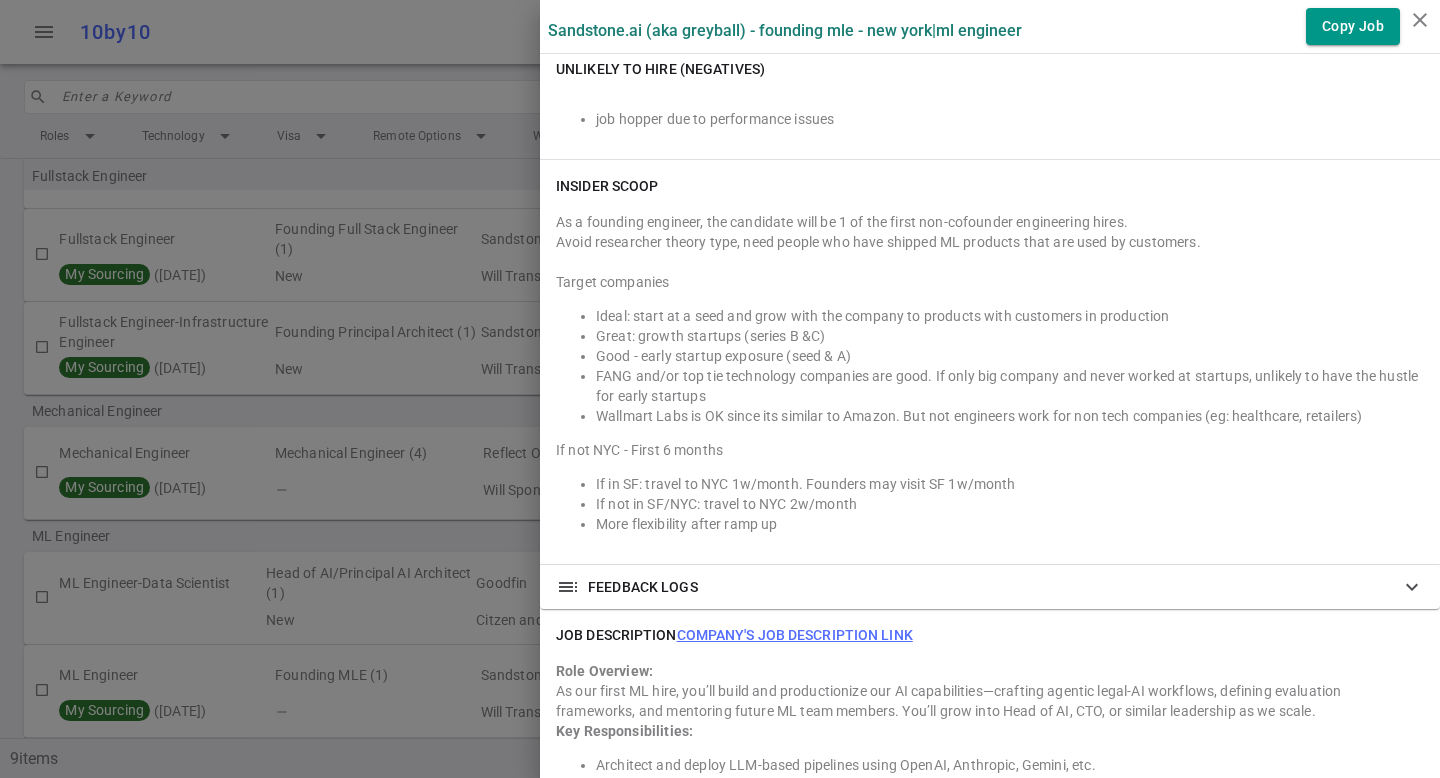click on "Company's job description link" at bounding box center [795, 635] 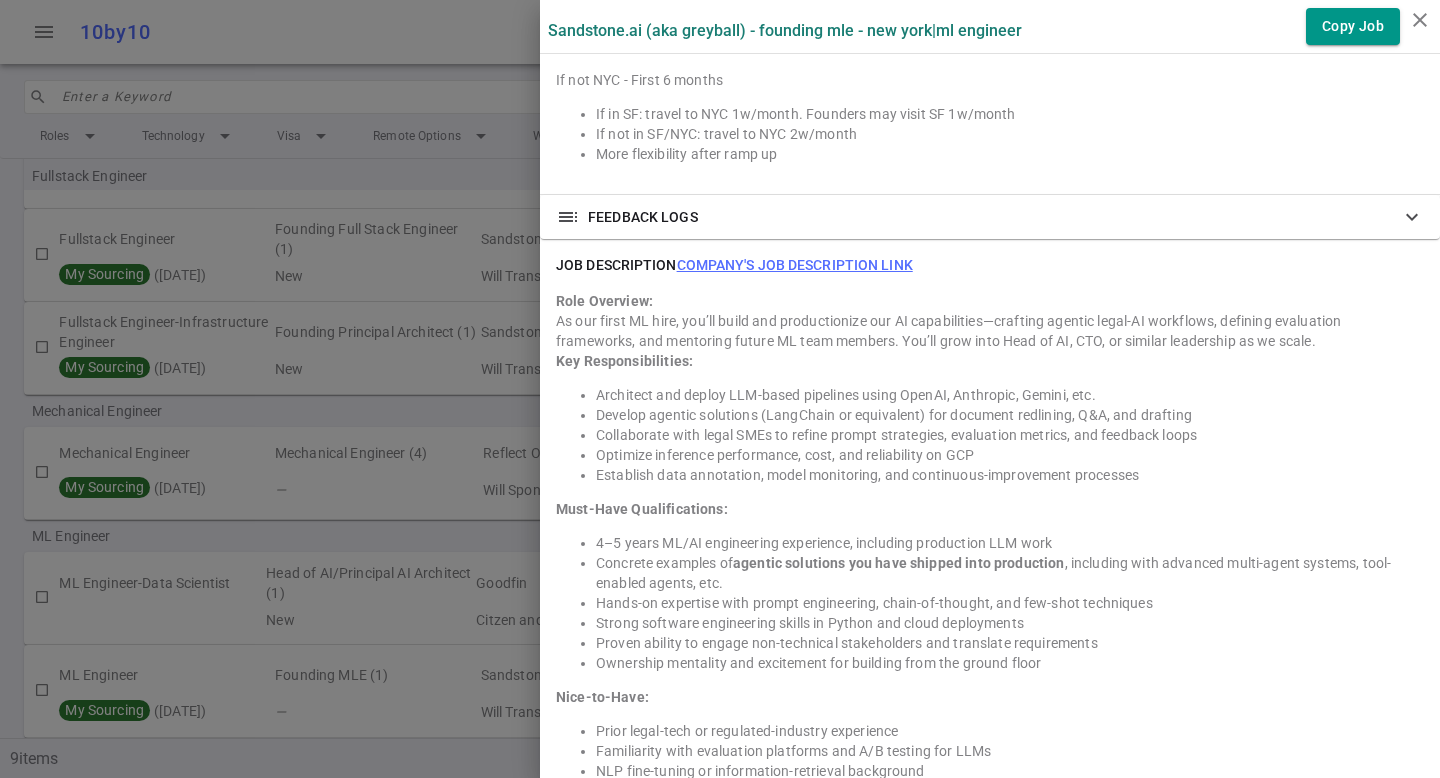 scroll, scrollTop: 1815, scrollLeft: 0, axis: vertical 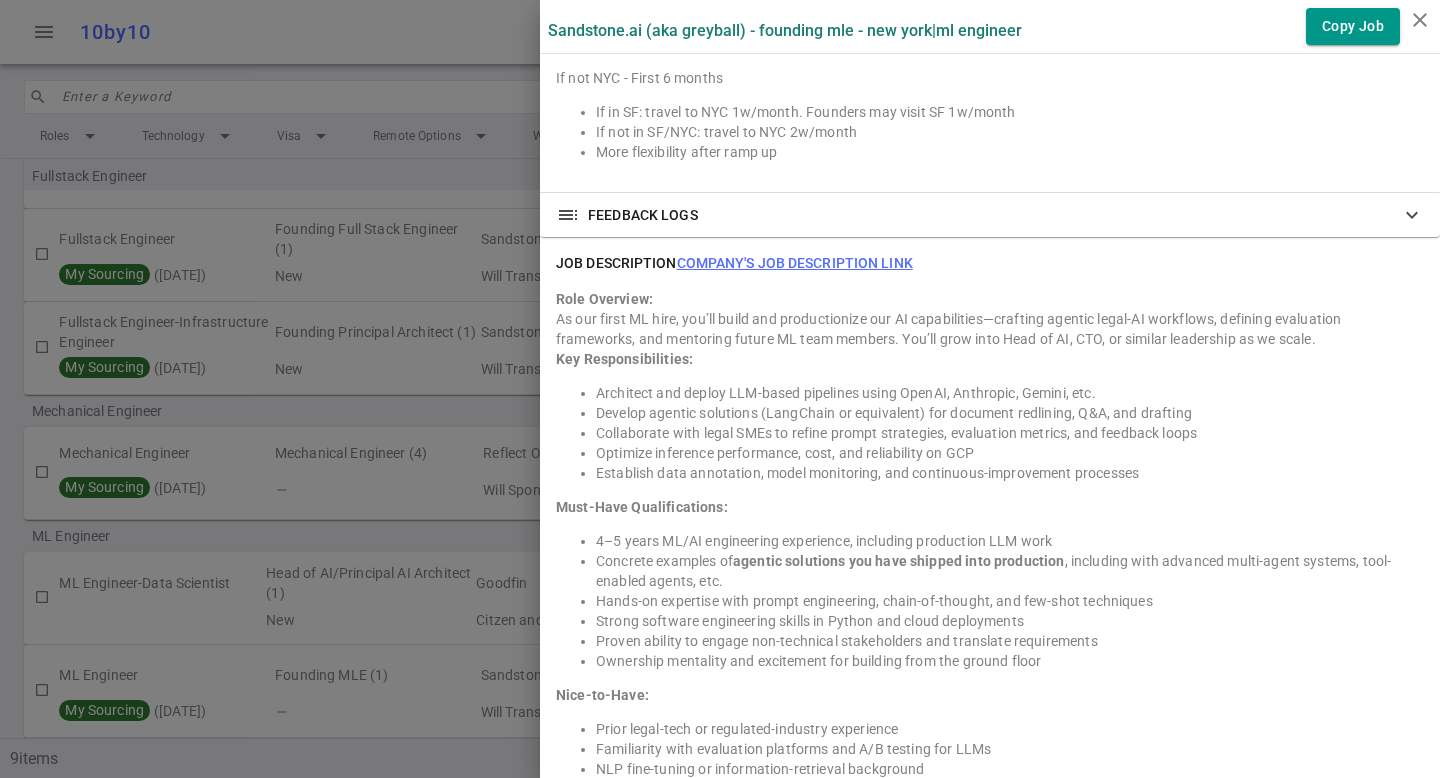 click on "JOB DESCRIPTION  Company's job description link" at bounding box center (734, 263) 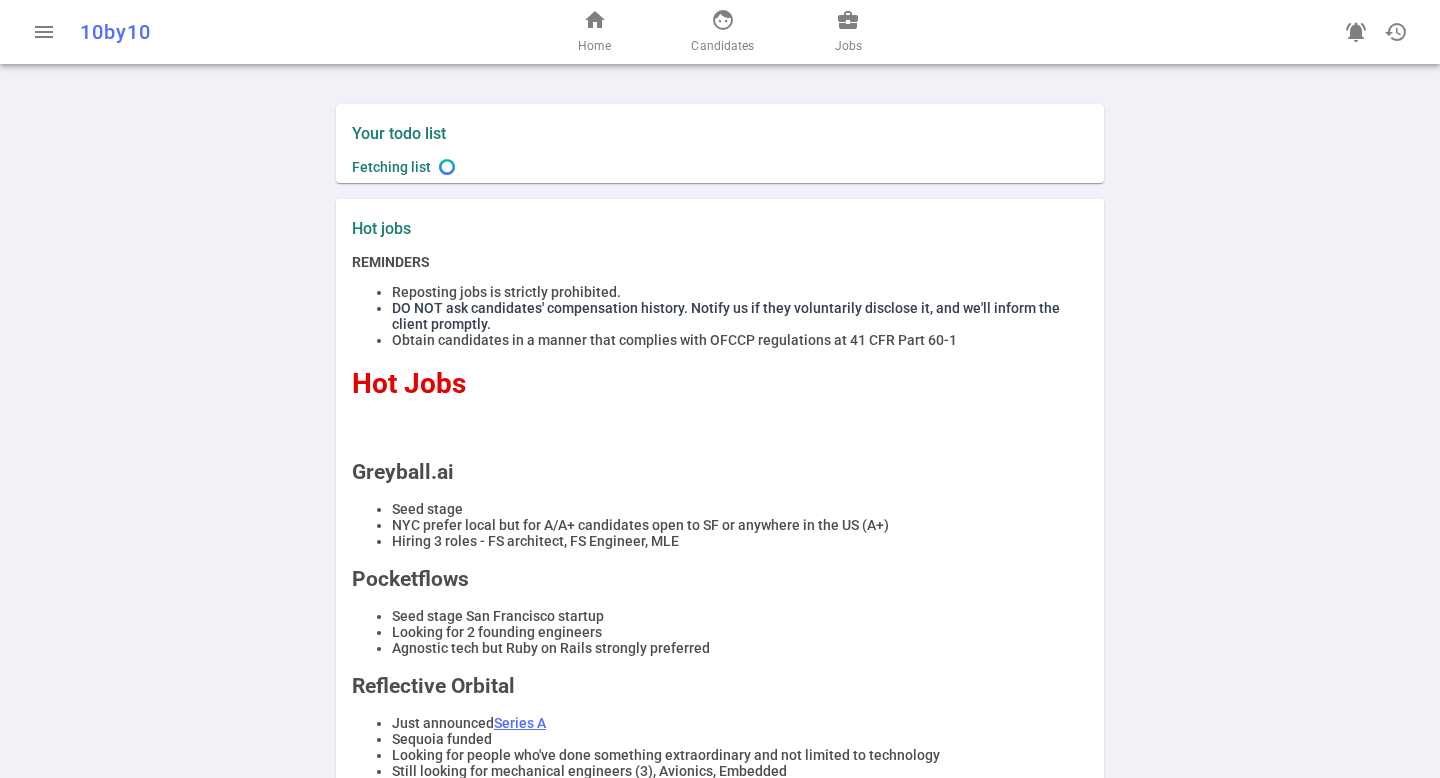scroll, scrollTop: 0, scrollLeft: 0, axis: both 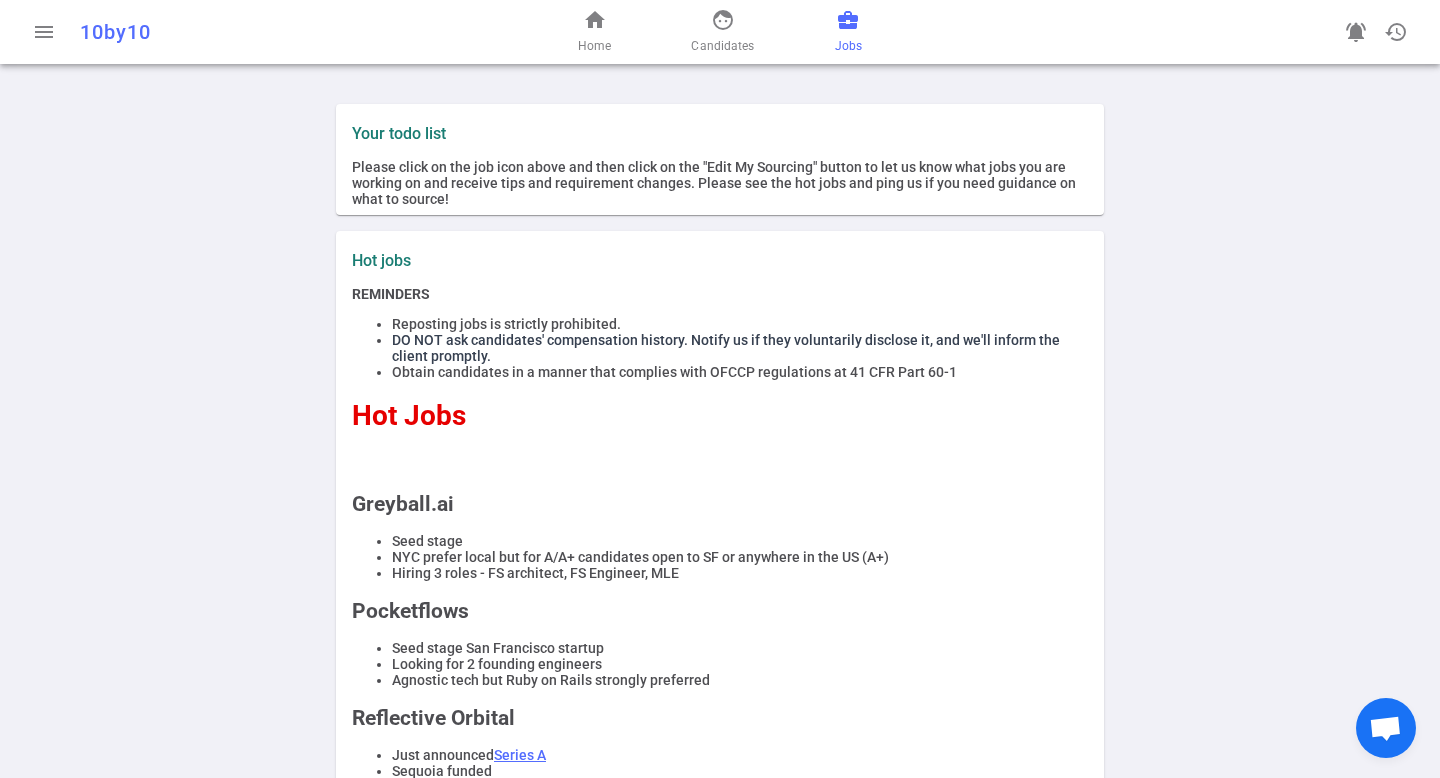 click on "business_center" at bounding box center [848, 20] 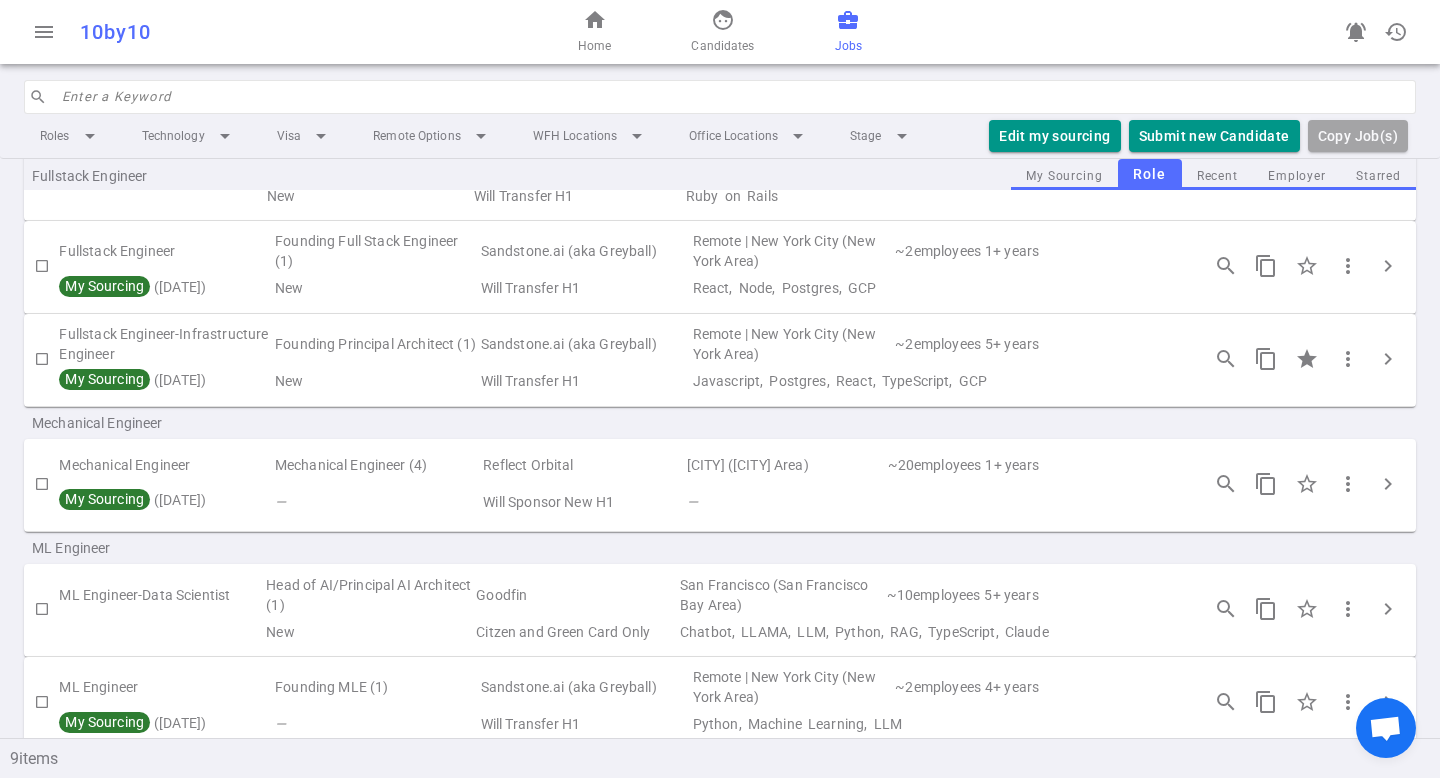 scroll, scrollTop: 339, scrollLeft: 0, axis: vertical 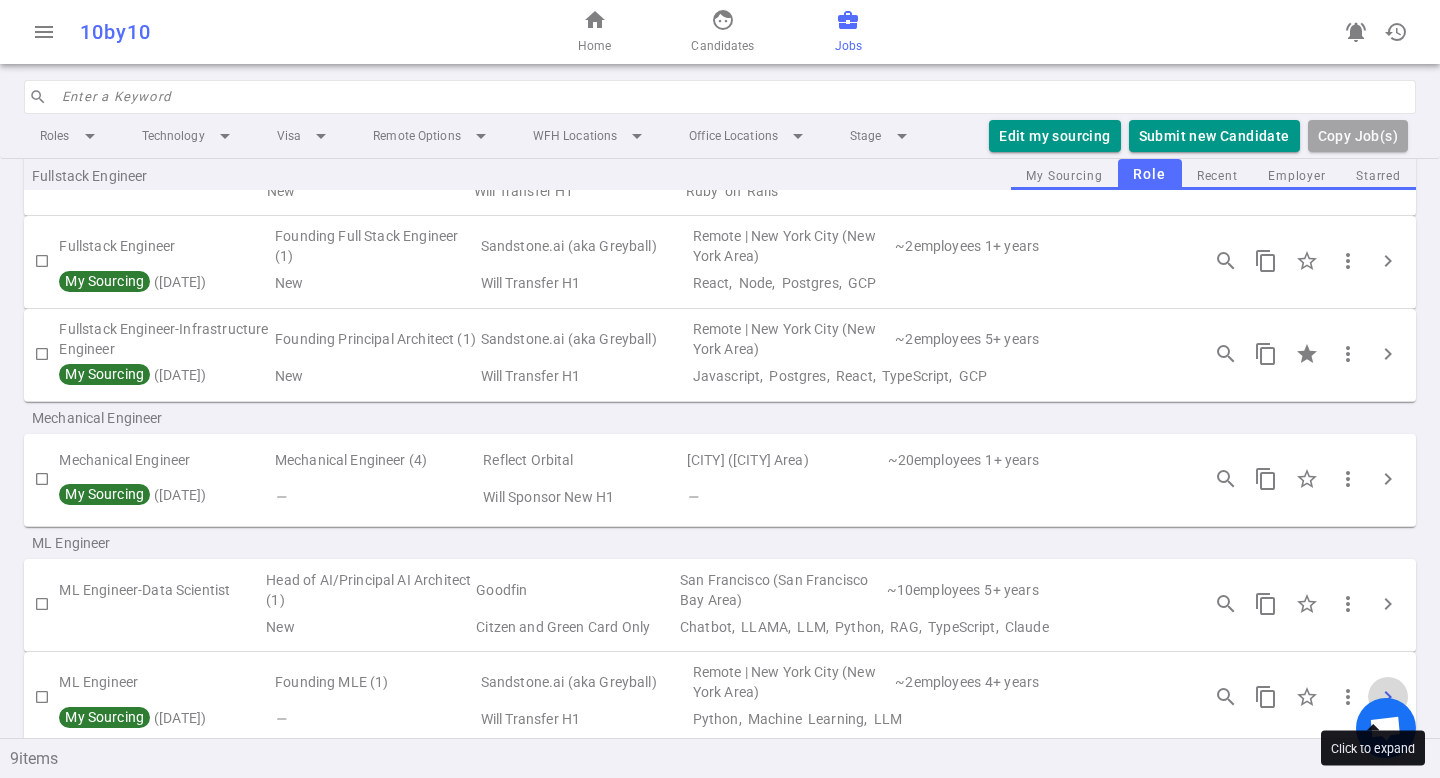 click on "chevron_right" at bounding box center (1388, 697) 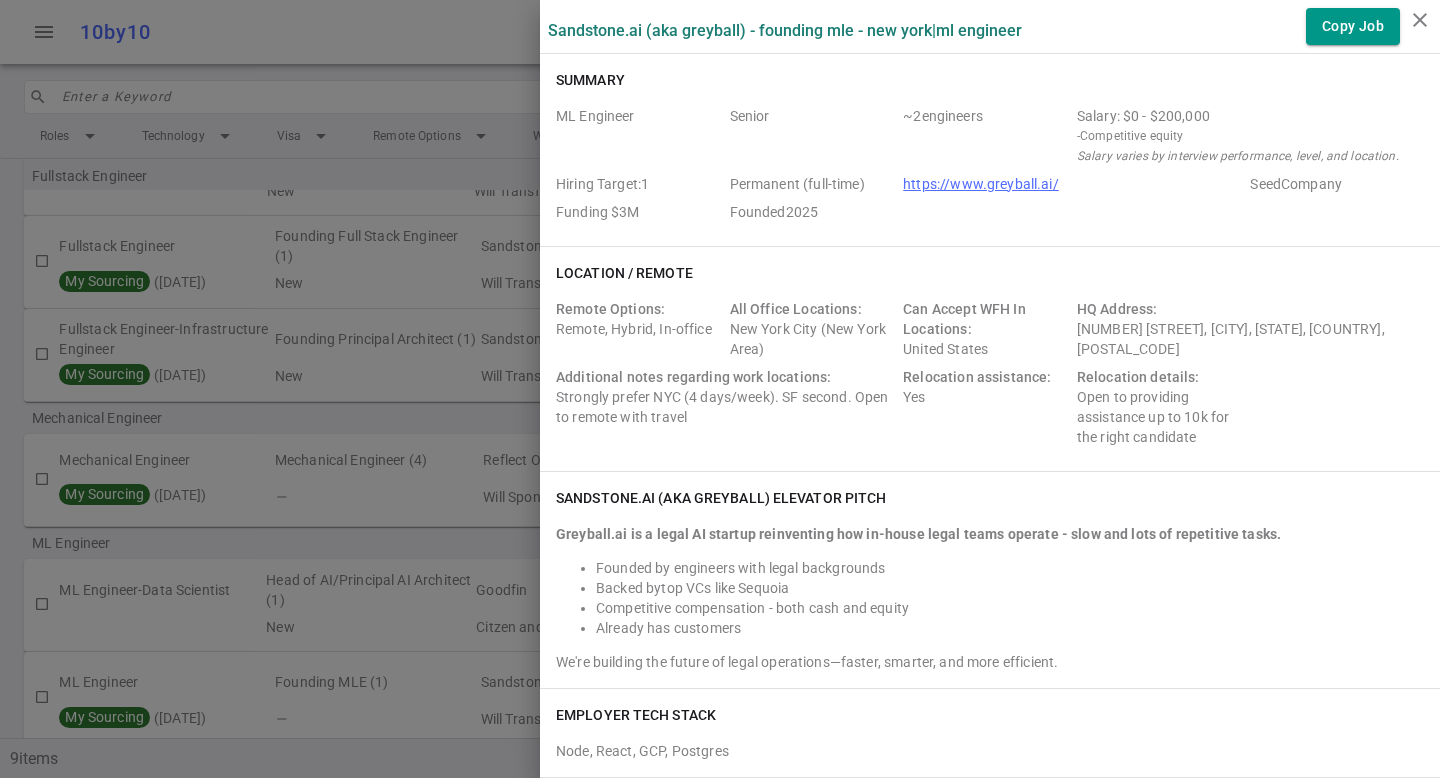 click on "Competitive compensation - both cash and equity" at bounding box center [1010, 608] 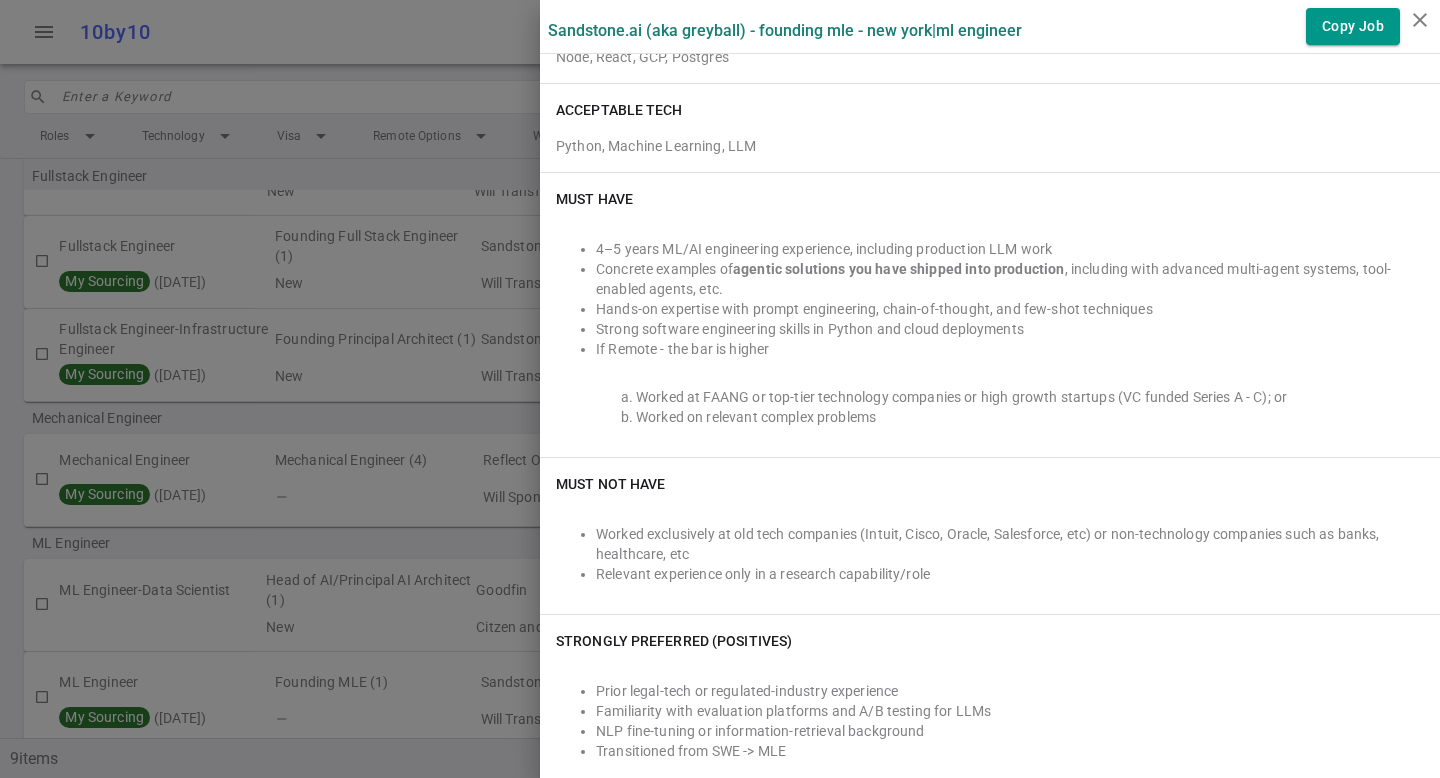 scroll, scrollTop: 1089, scrollLeft: 0, axis: vertical 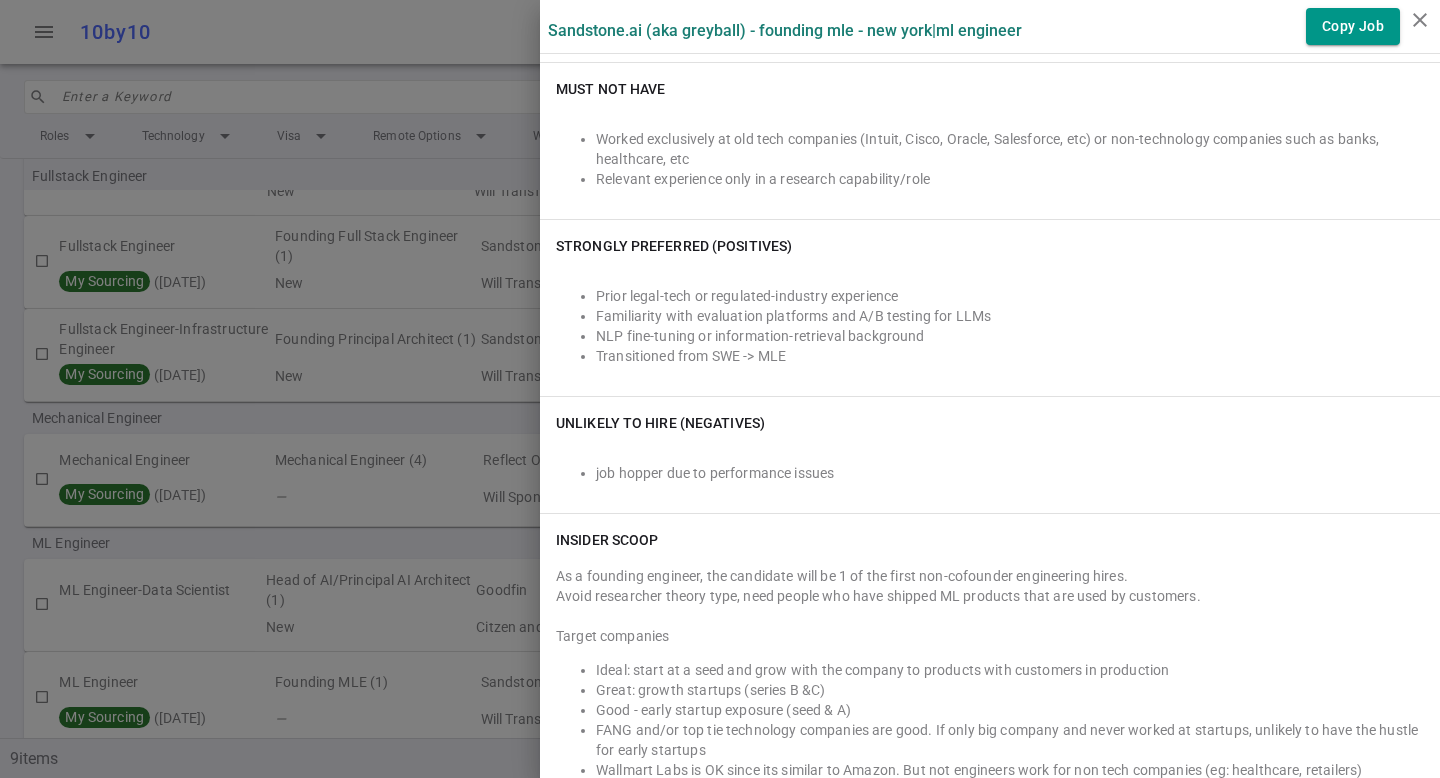 click on "Avoid researcher theory type, need people who have shipped ML products that are used by customers." at bounding box center [990, 596] 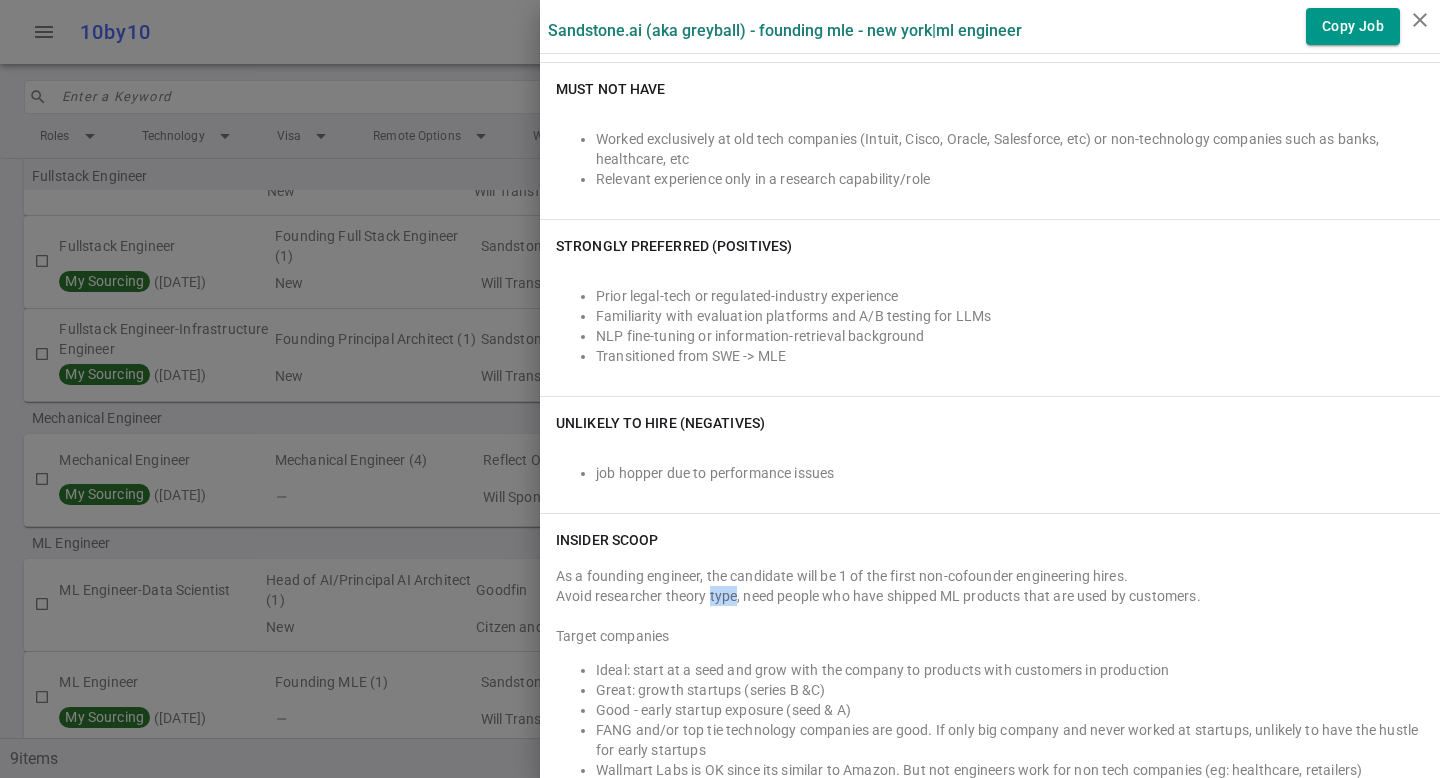 click on "Avoid researcher theory type, need people who have shipped ML products that are used by customers." at bounding box center [990, 596] 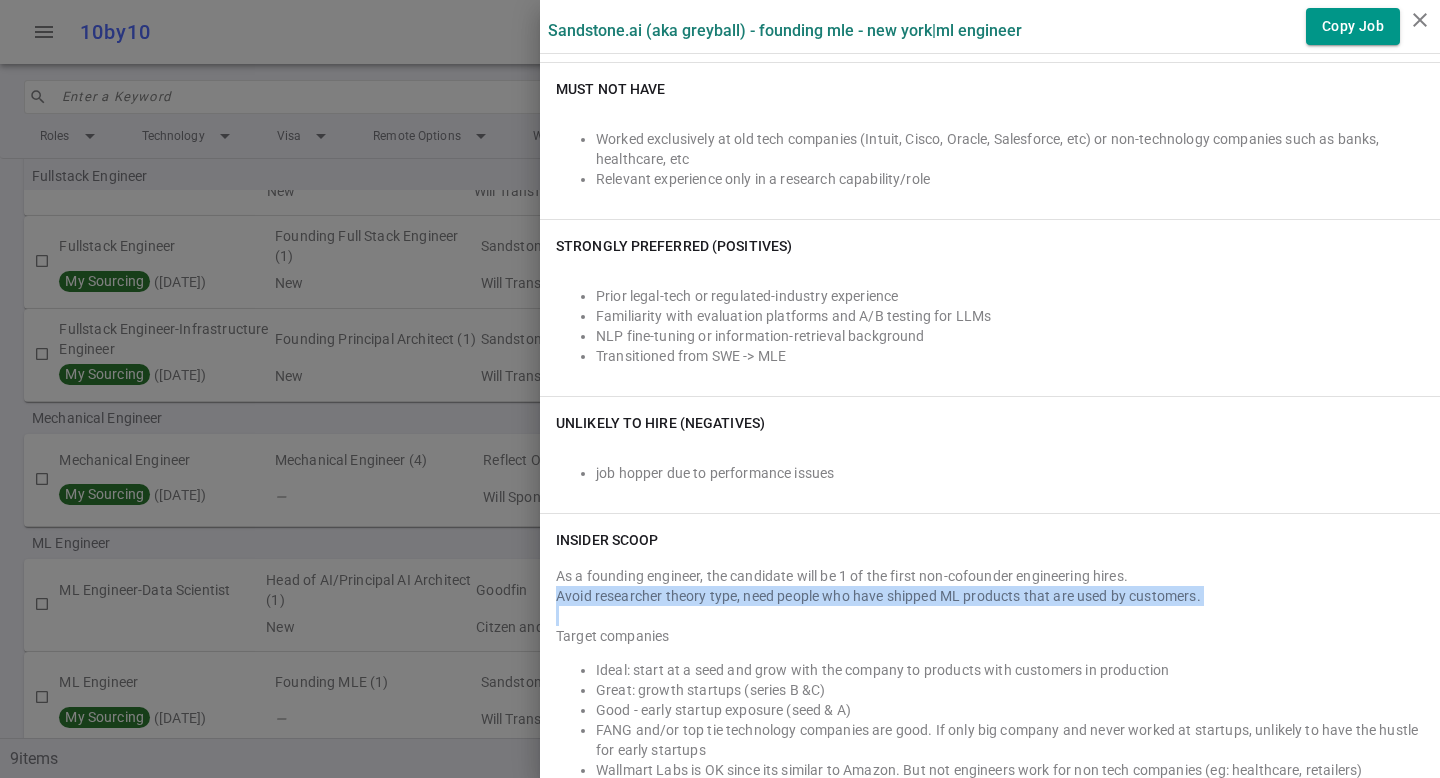click on "Avoid researcher theory type, need people who have shipped ML products that are used by customers." at bounding box center (990, 596) 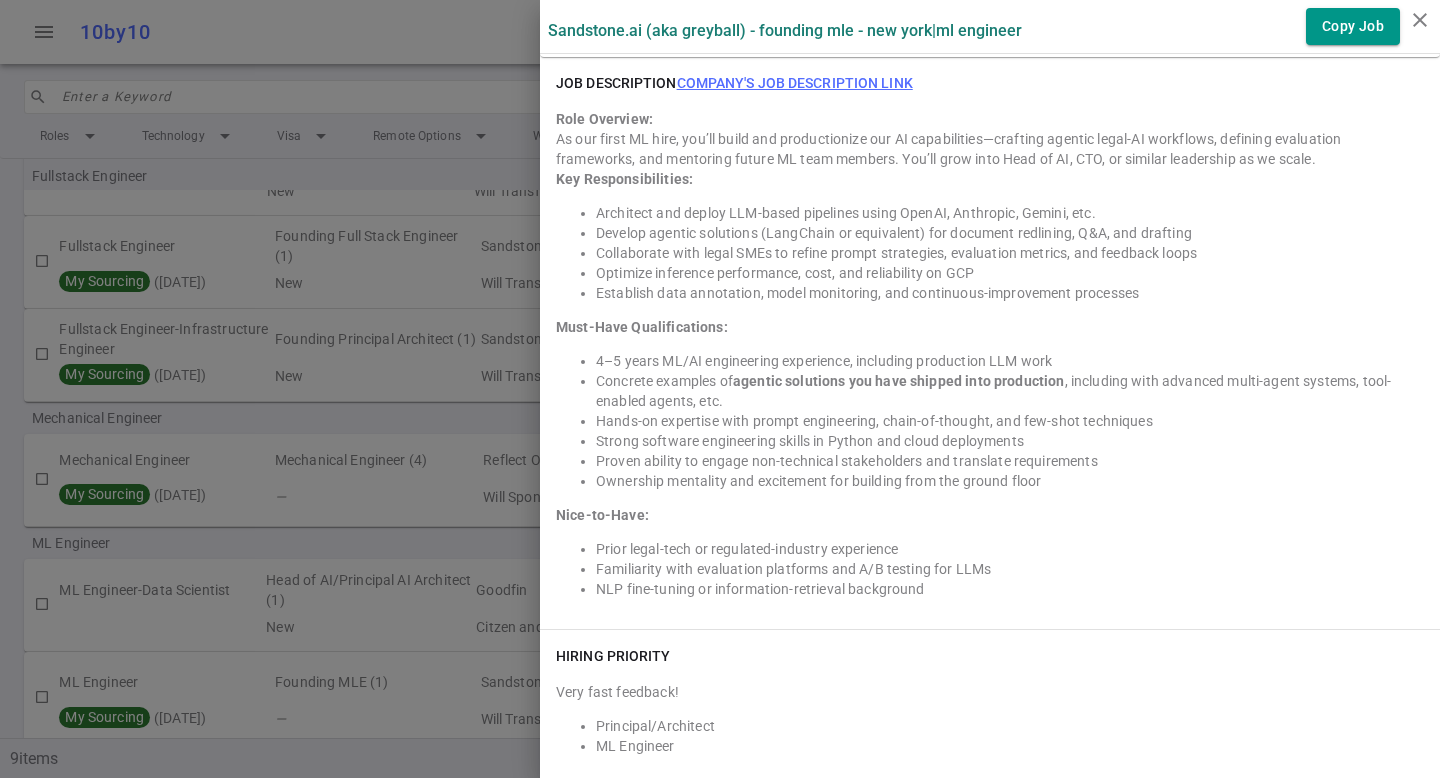 scroll, scrollTop: 2001, scrollLeft: 0, axis: vertical 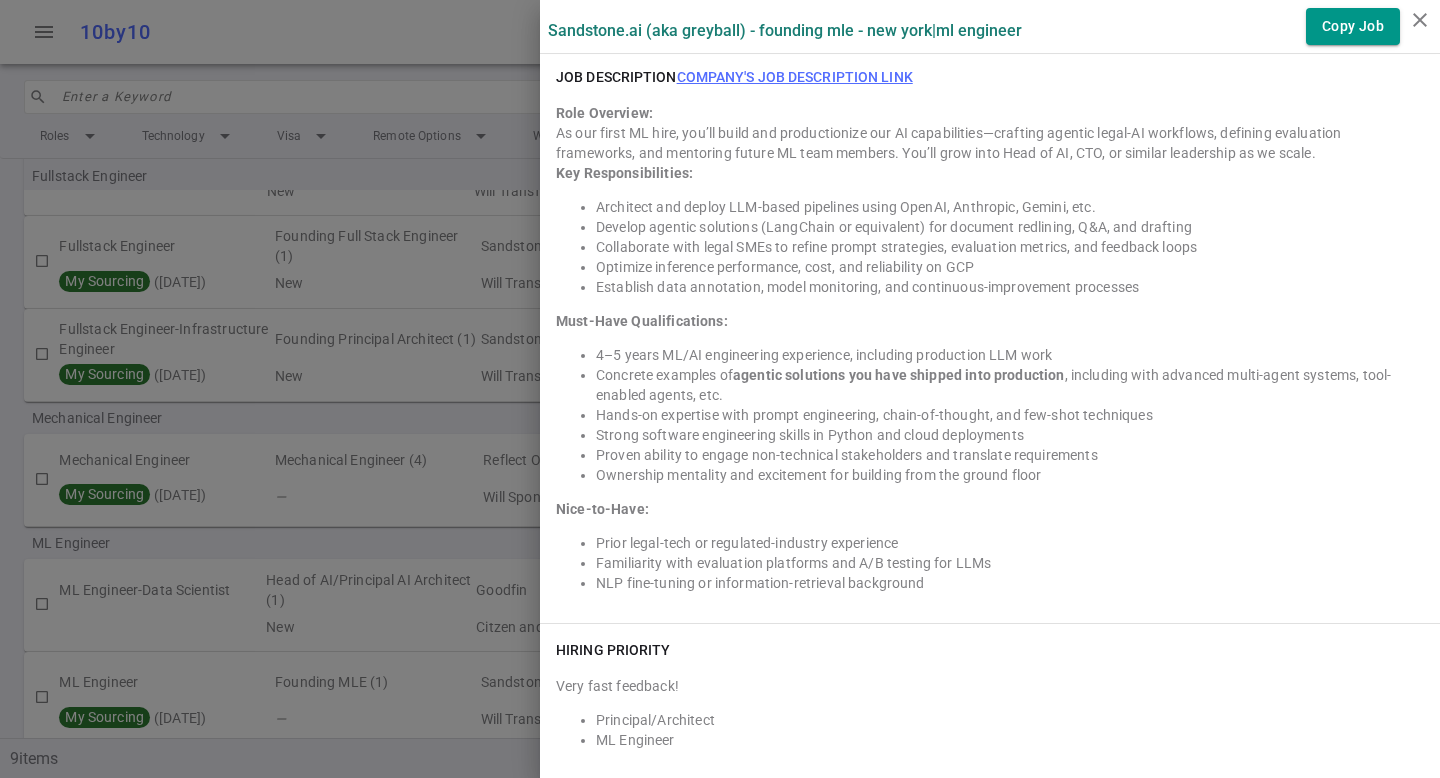 click on "As our first ML hire, you’ll build and productionize our AI capabilities—crafting agentic legal-AI workflows, defining evaluation frameworks, and mentoring future ML team members. You’ll grow into Head of AI, CTO, or similar leadership as we scale." at bounding box center (990, 143) 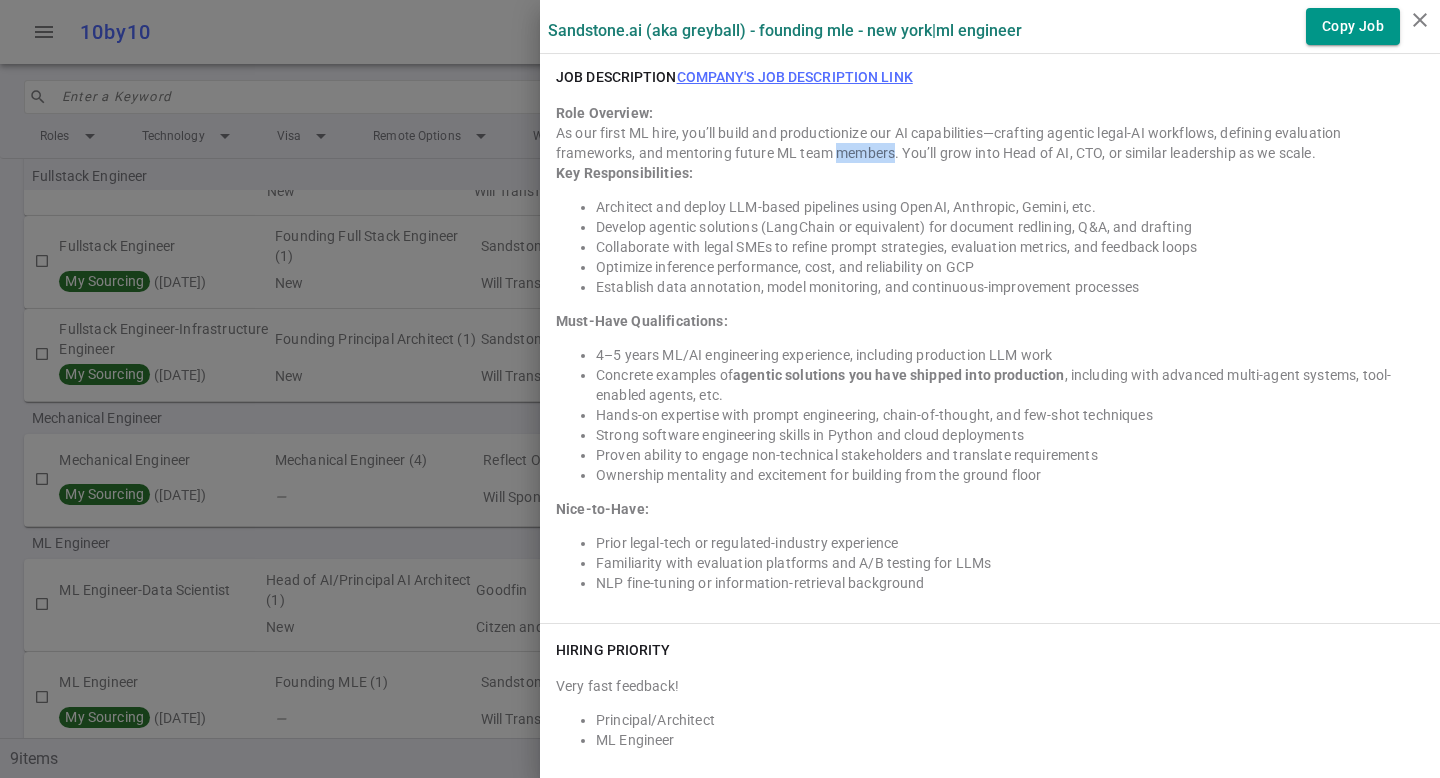 click on "As our first ML hire, you’ll build and productionize our AI capabilities—crafting agentic legal-AI workflows, defining evaluation frameworks, and mentoring future ML team members. You’ll grow into Head of AI, CTO, or similar leadership as we scale." at bounding box center [990, 143] 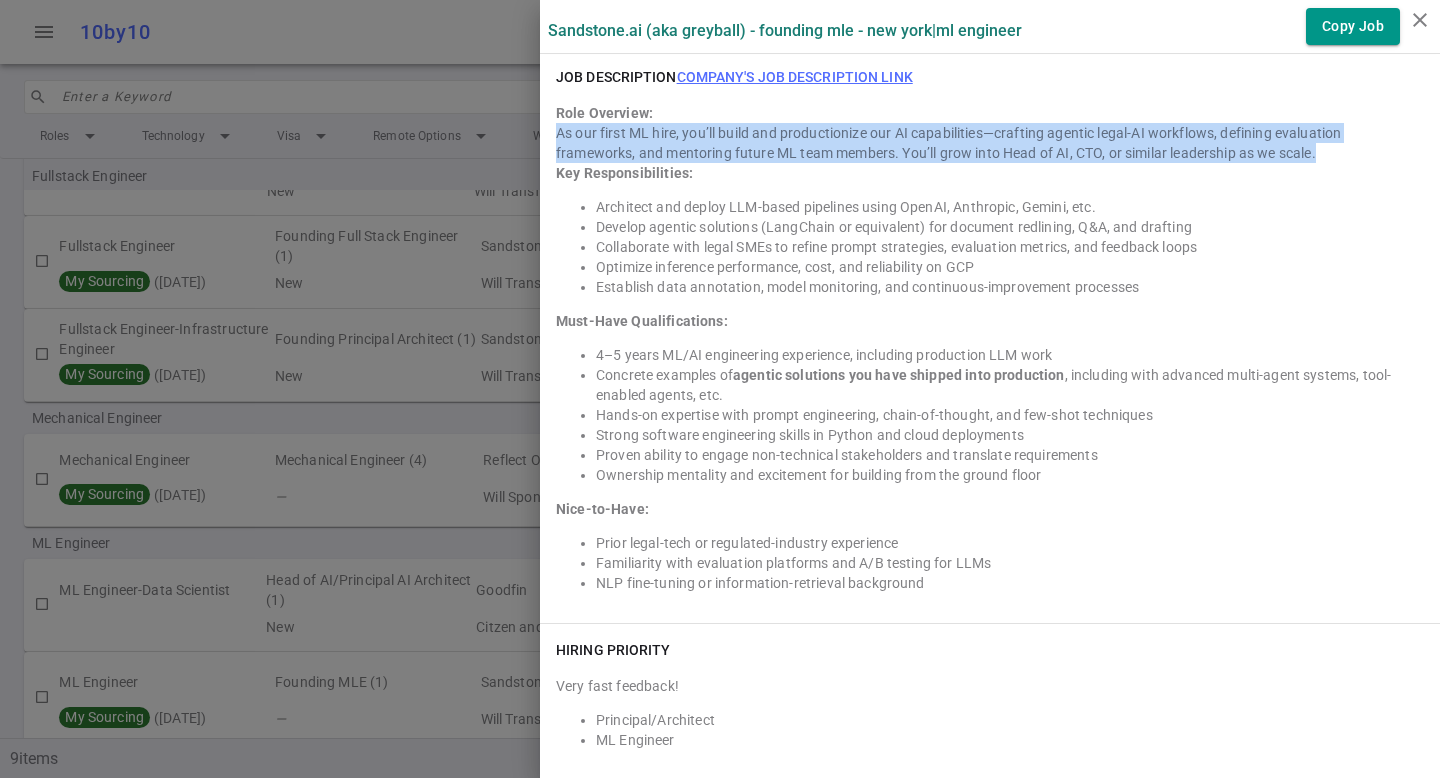 click on "As our first ML hire, you’ll build and productionize our AI capabilities—crafting agentic legal-AI workflows, defining evaluation frameworks, and mentoring future ML team members. You’ll grow into Head of AI, CTO, or similar leadership as we scale." at bounding box center (990, 143) 